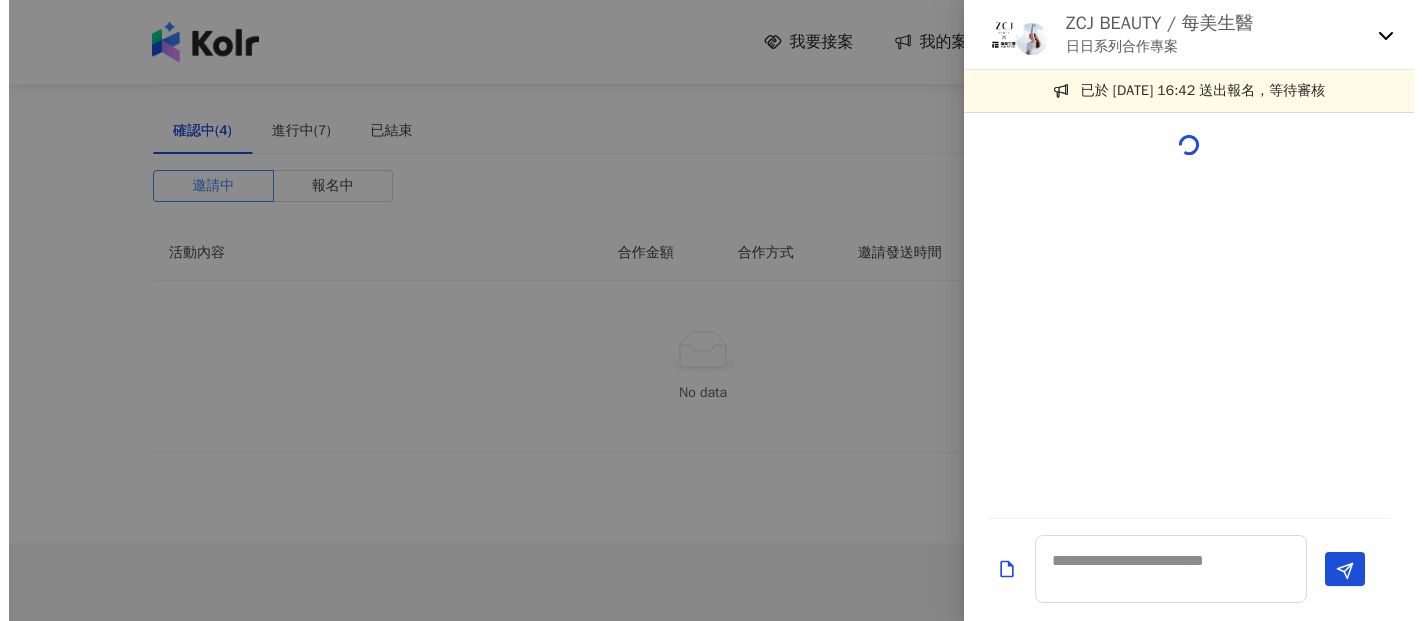 scroll, scrollTop: 0, scrollLeft: 0, axis: both 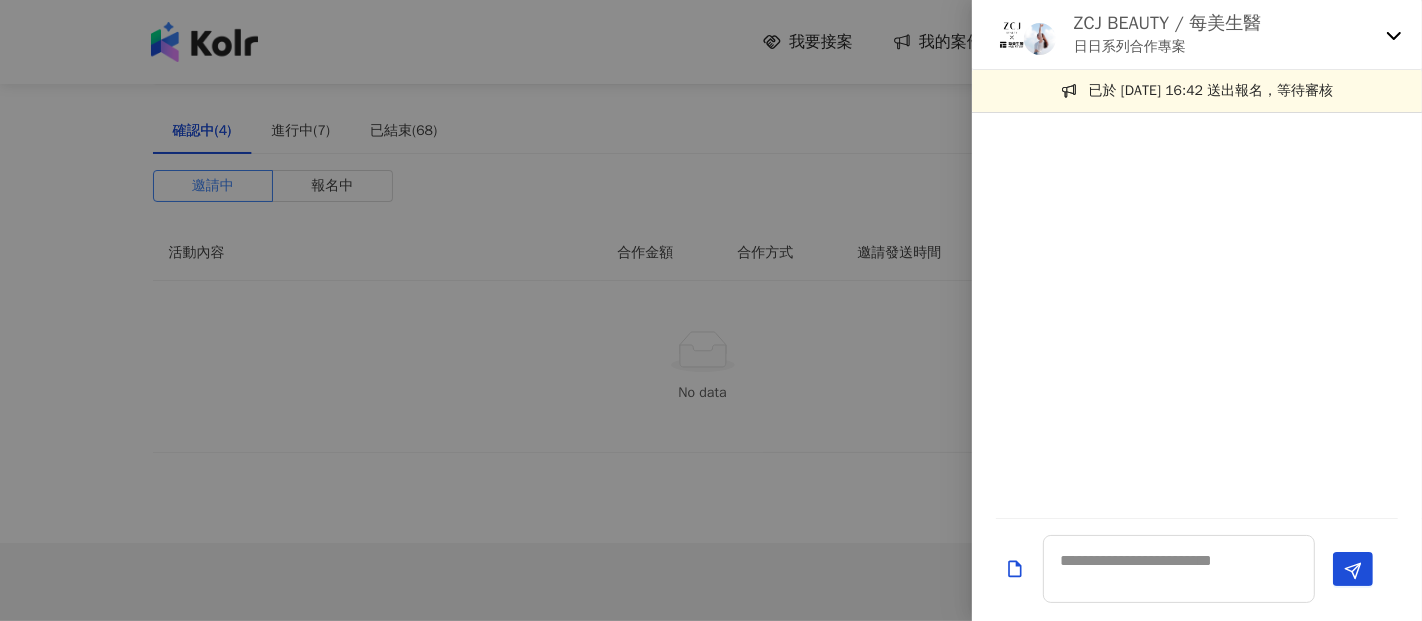 click on "日日系列合作專案" at bounding box center (1167, 47) 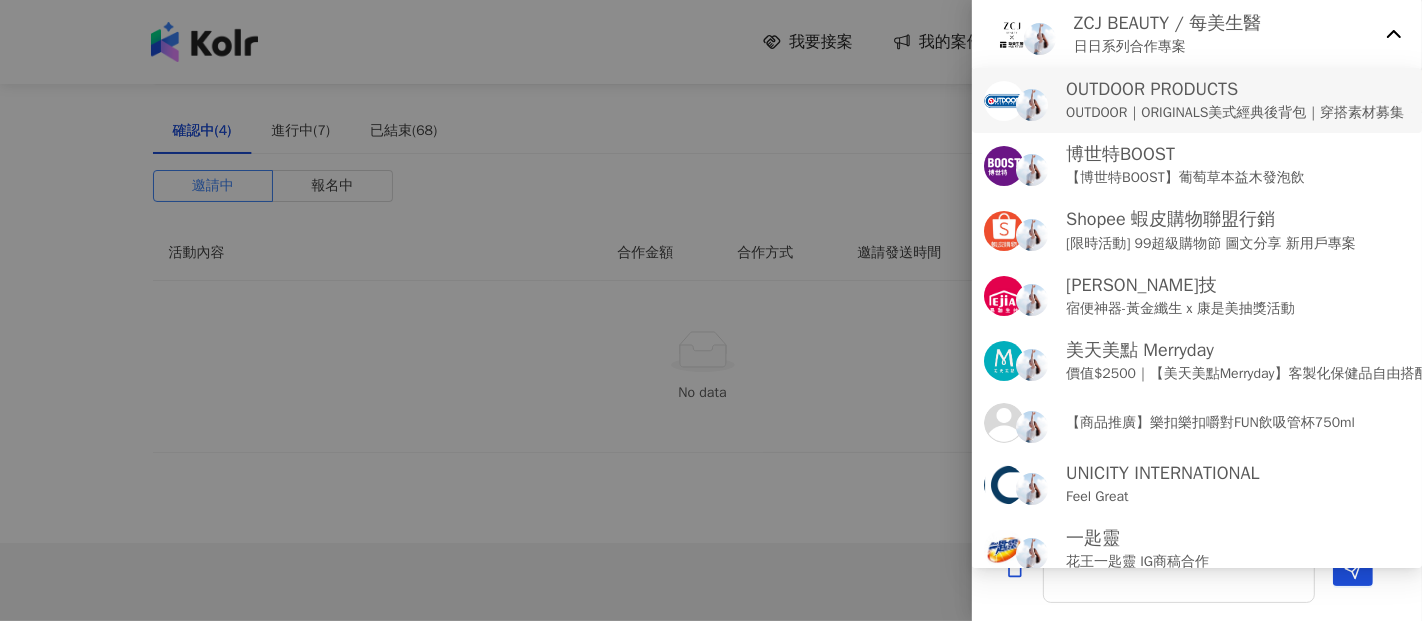 click on "OUTDOOR PRODUCTS OUTDOOR｜ORIGINALS美式經典後背包｜穿搭素材募集" at bounding box center (1197, 100) 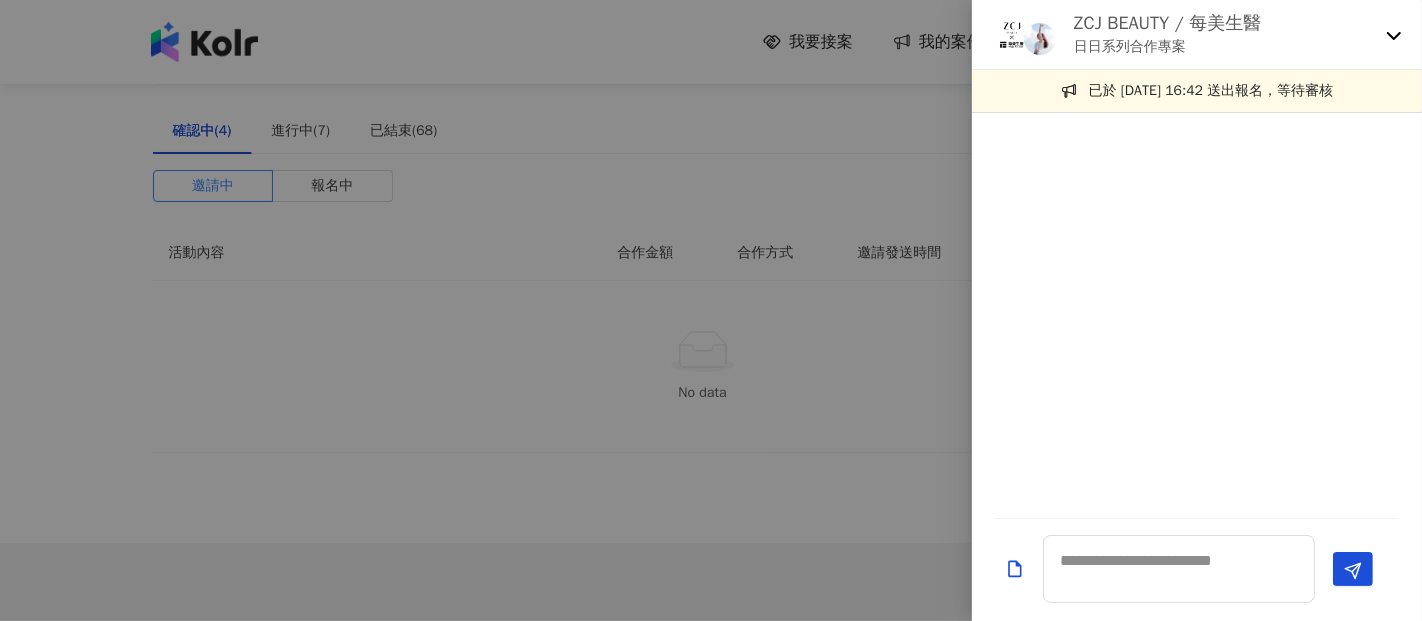 click on "ZCJ BEAUTY / 每美生醫 日日系列合作專案" at bounding box center [1197, 35] 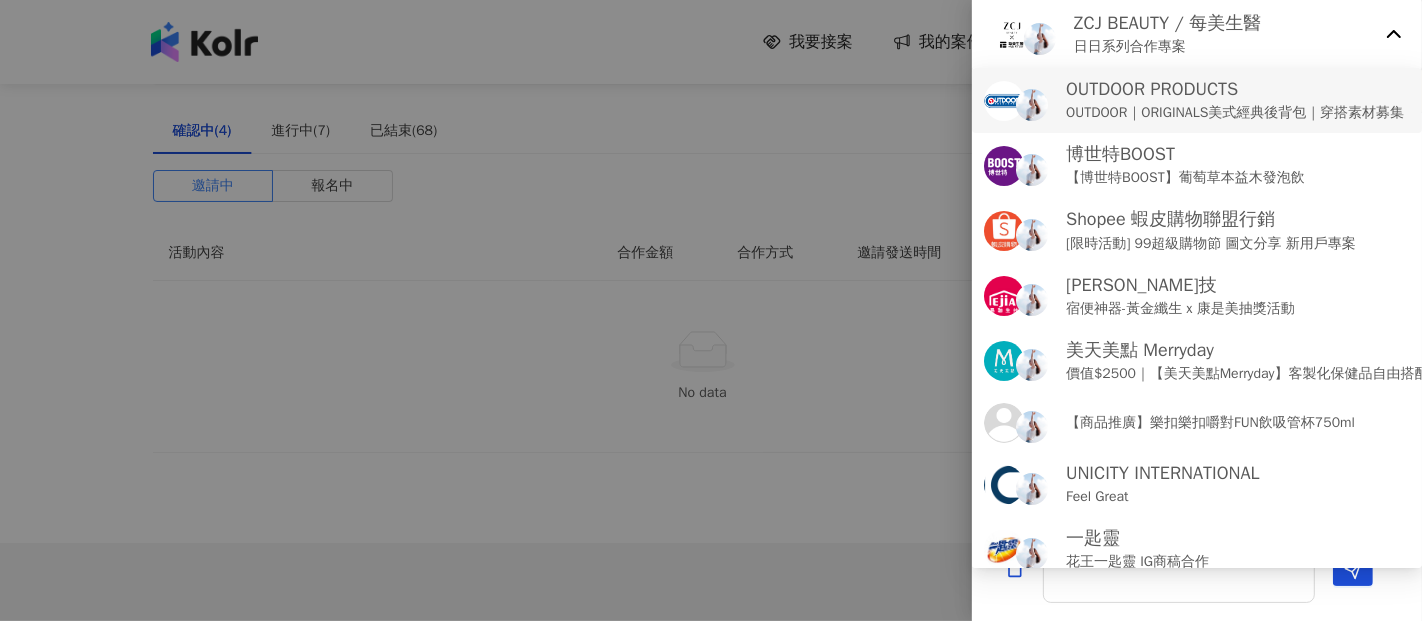 click on "OUTDOOR｜ORIGINALS美式經典後背包｜穿搭素材募集" at bounding box center [1235, 113] 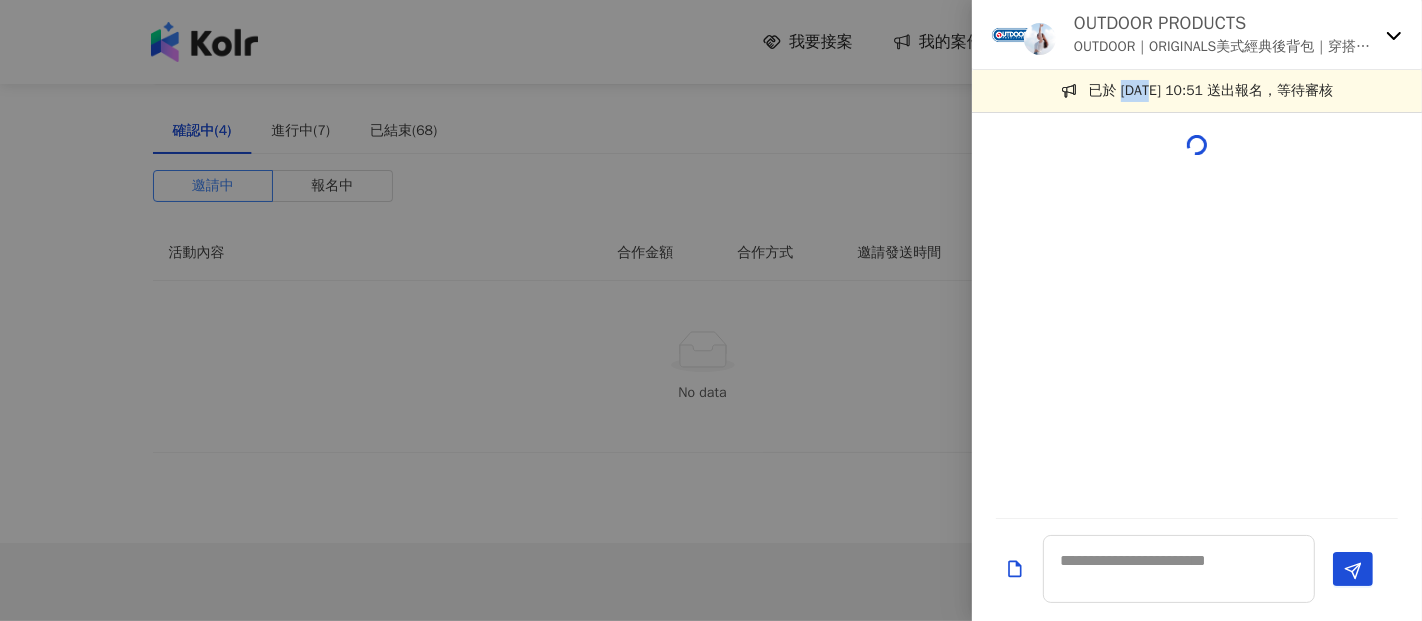 click on "已於 [DATE] 10:51 送出報名，等待審核" at bounding box center (1197, 91) 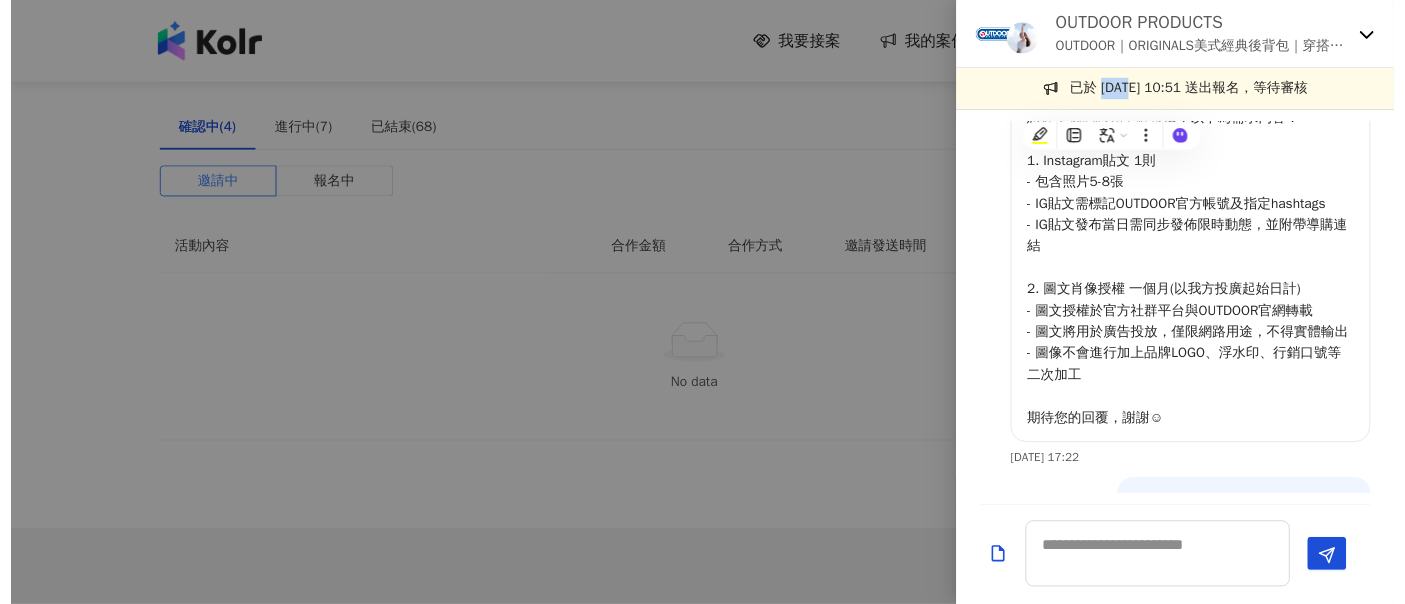 scroll, scrollTop: 0, scrollLeft: 0, axis: both 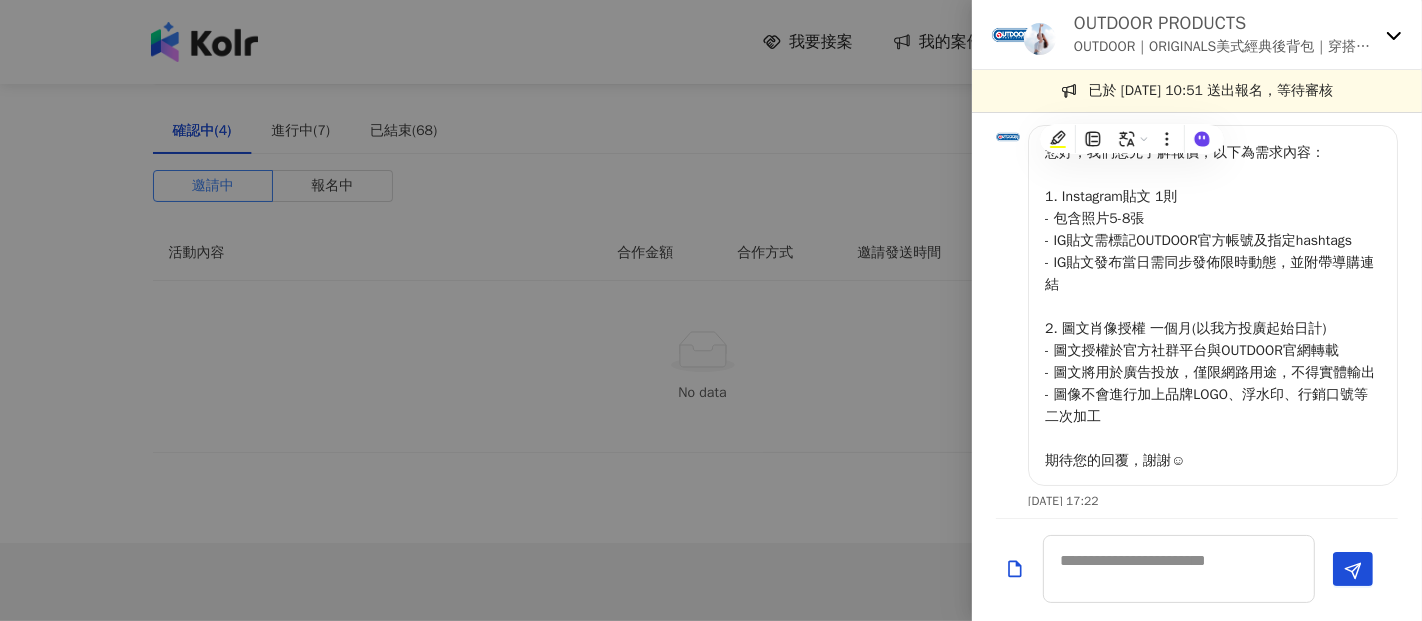 click on "OUTDOOR PRODUCTS OUTDOOR｜ORIGINALS美式經典後背包｜穿搭素材募集" at bounding box center [1197, 35] 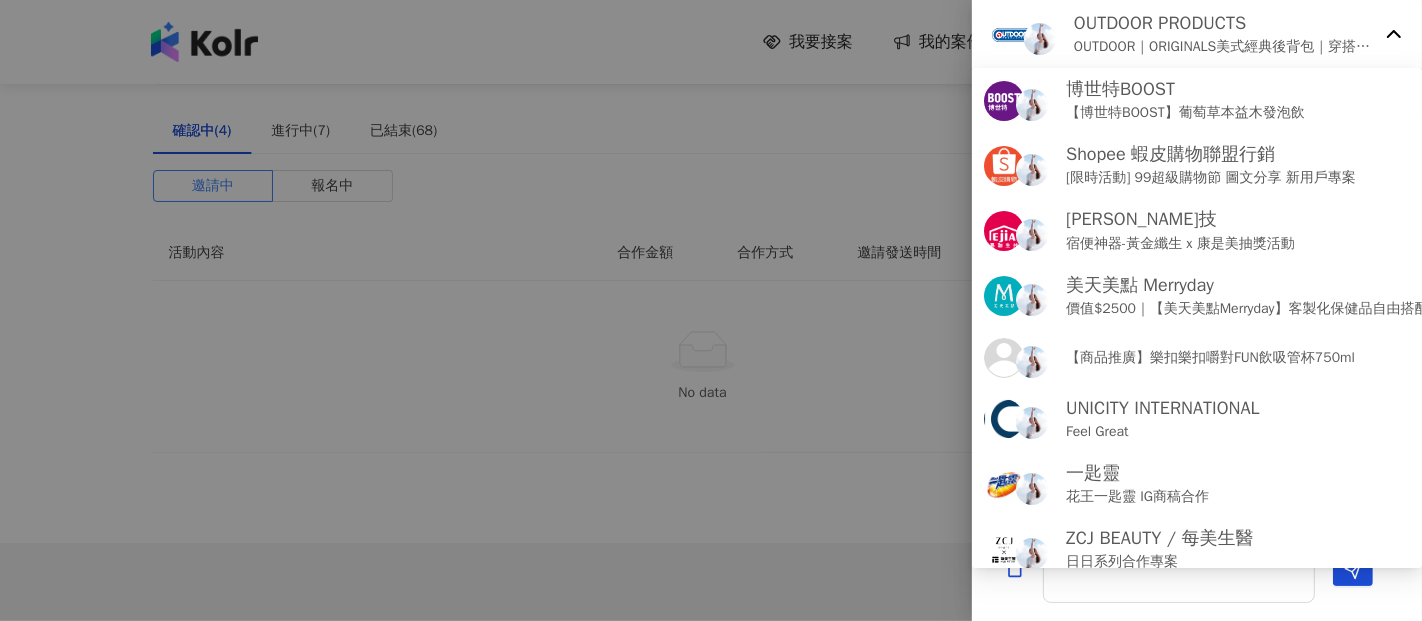 click at bounding box center (711, 310) 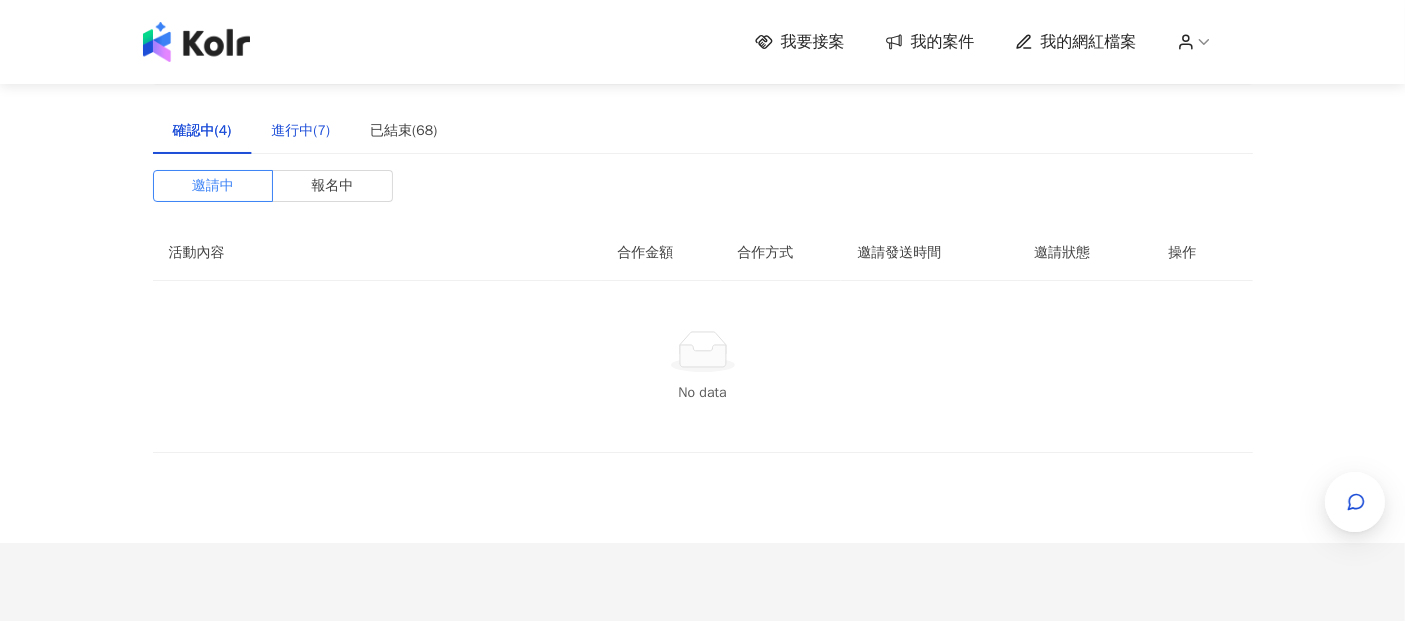 click on "進行中(7)" at bounding box center (300, 131) 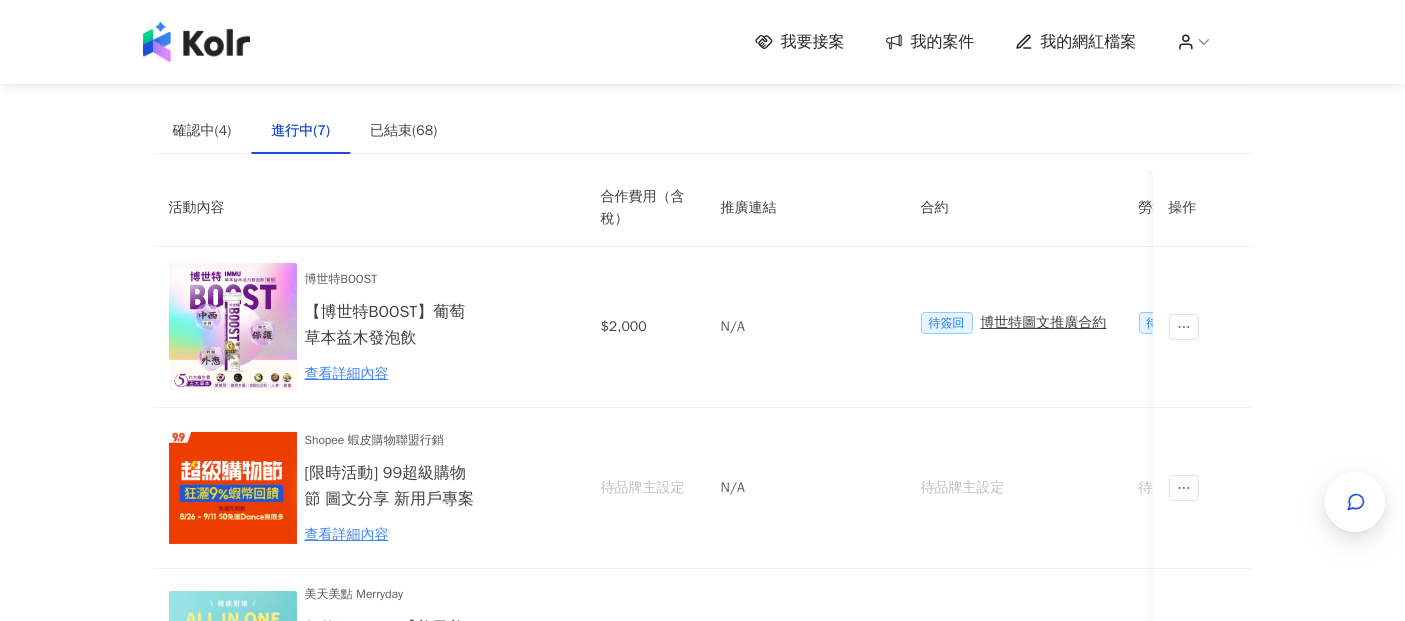 click on "我要接案" at bounding box center [813, 42] 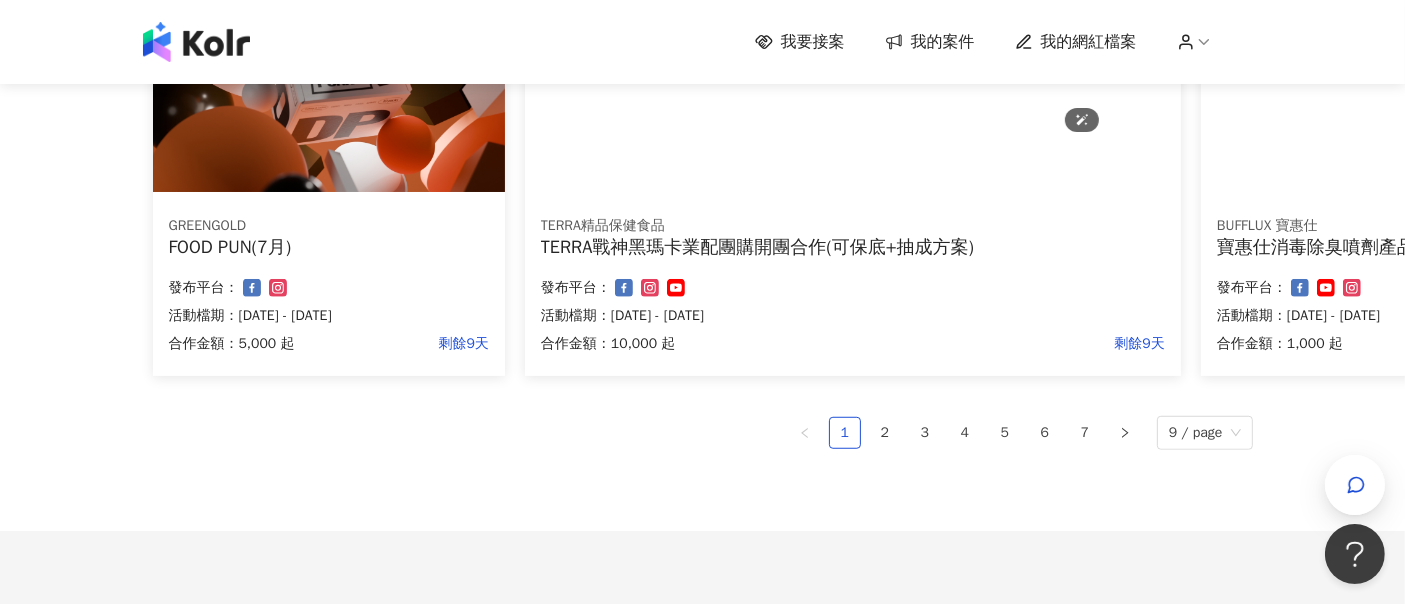 scroll, scrollTop: 1444, scrollLeft: 0, axis: vertical 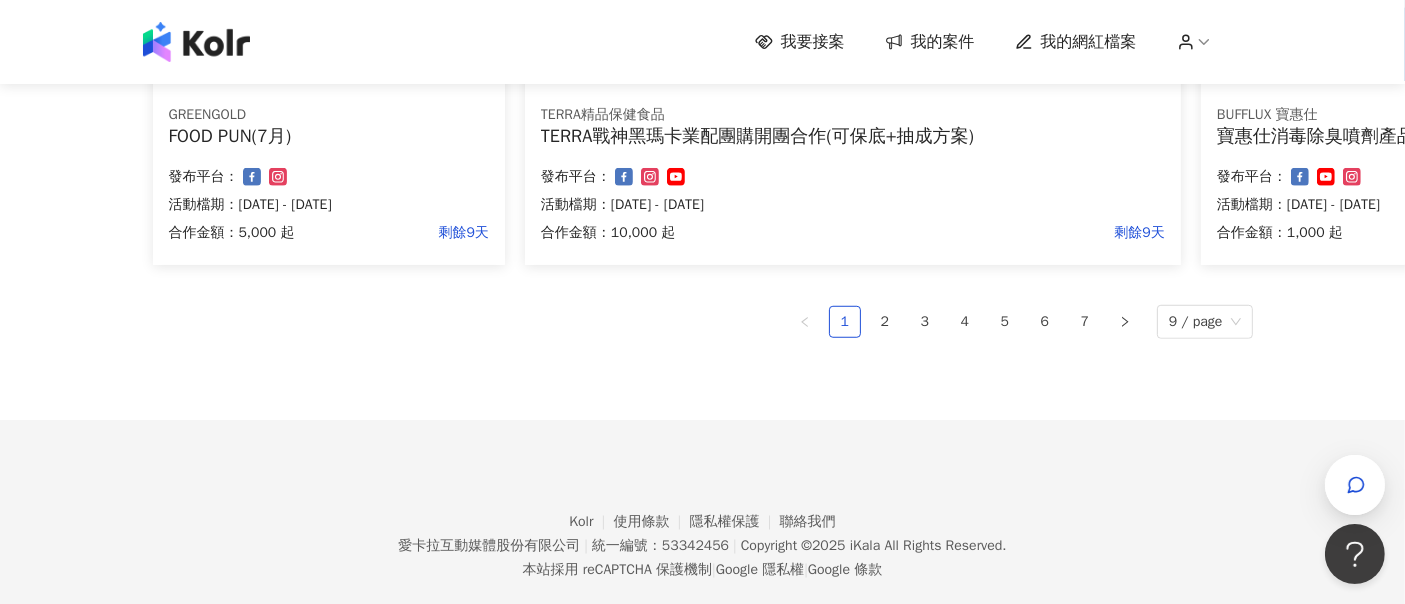 click on "1 2 3 4 5 6 7 9 / page" at bounding box center (703, 322) 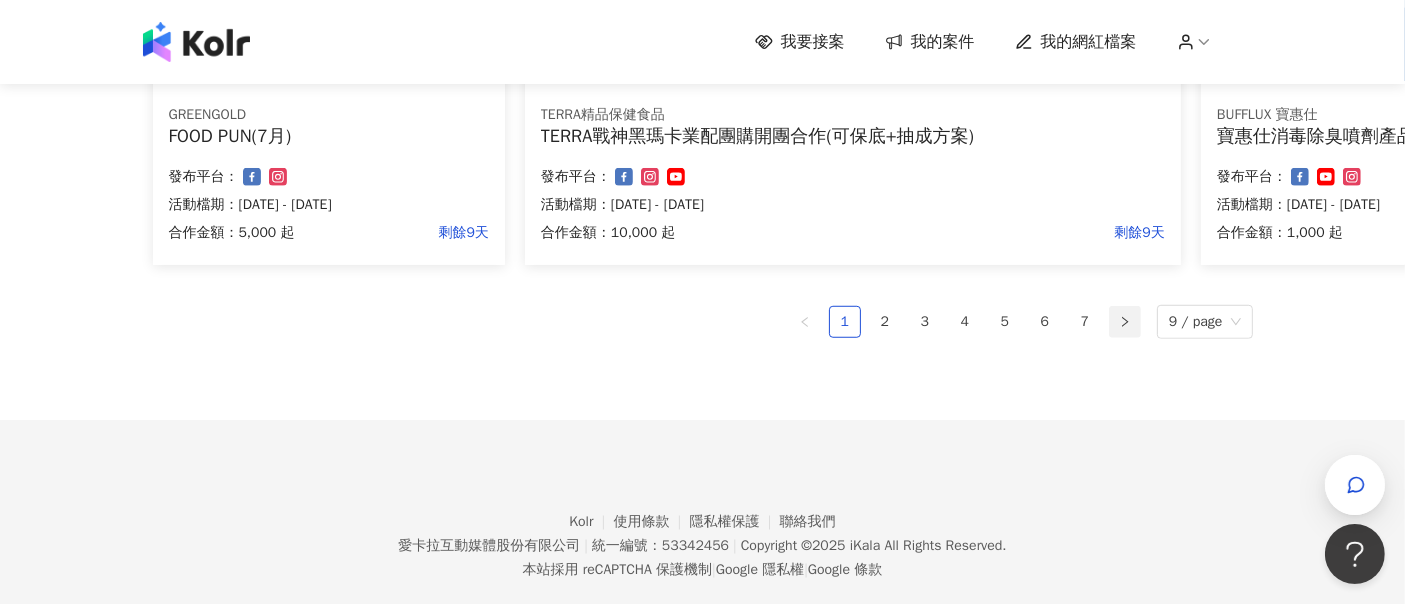 click at bounding box center (1125, 322) 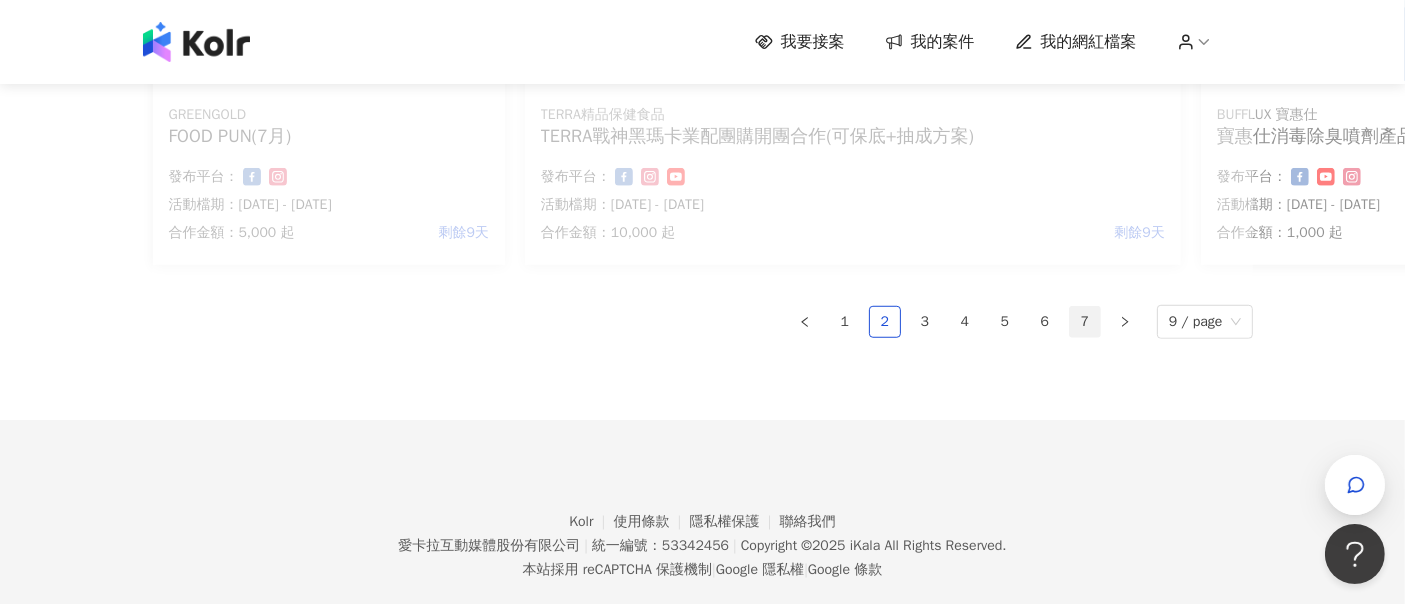 click on "7" at bounding box center (1085, 322) 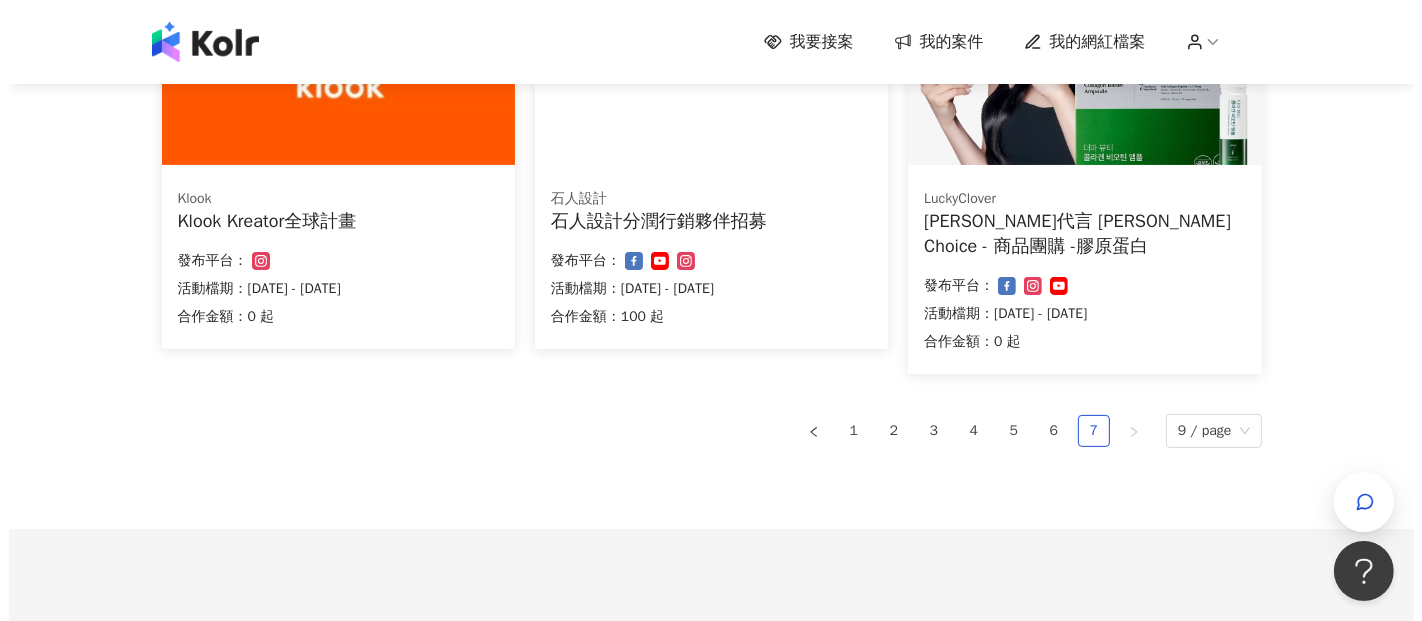 scroll, scrollTop: 311, scrollLeft: 0, axis: vertical 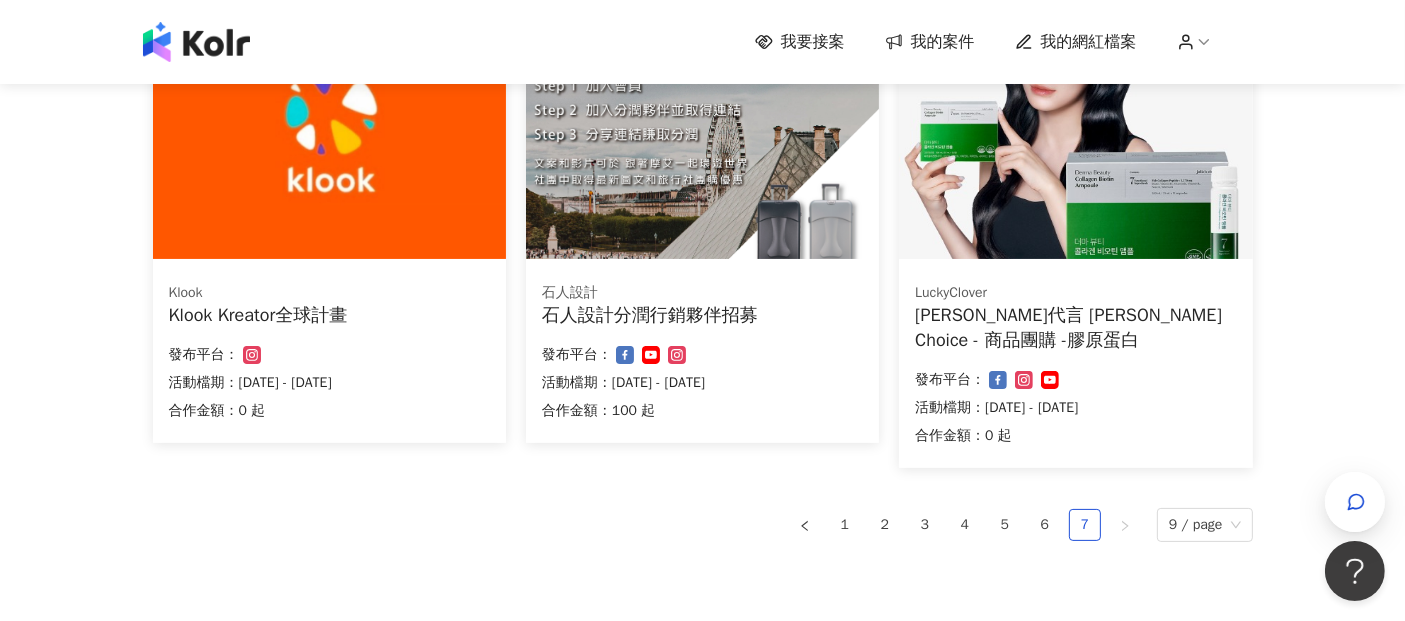 click on "發布平台：" at bounding box center (329, 355) 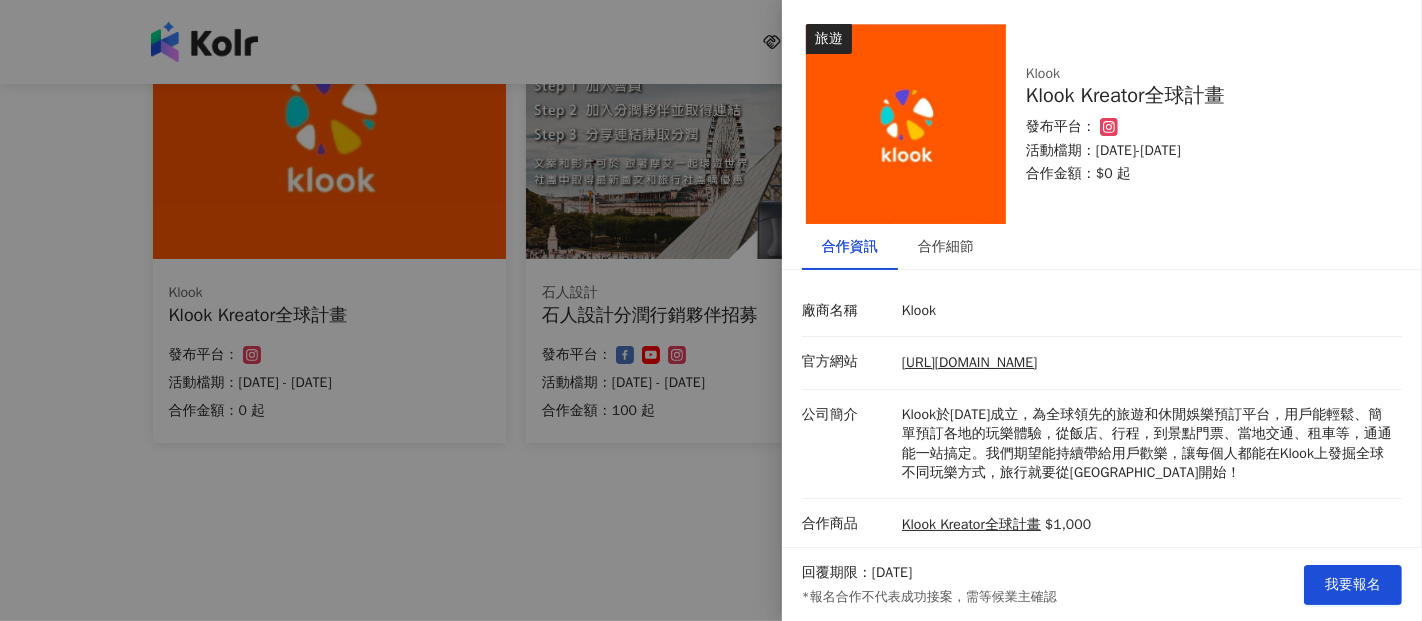 scroll, scrollTop: 140, scrollLeft: 0, axis: vertical 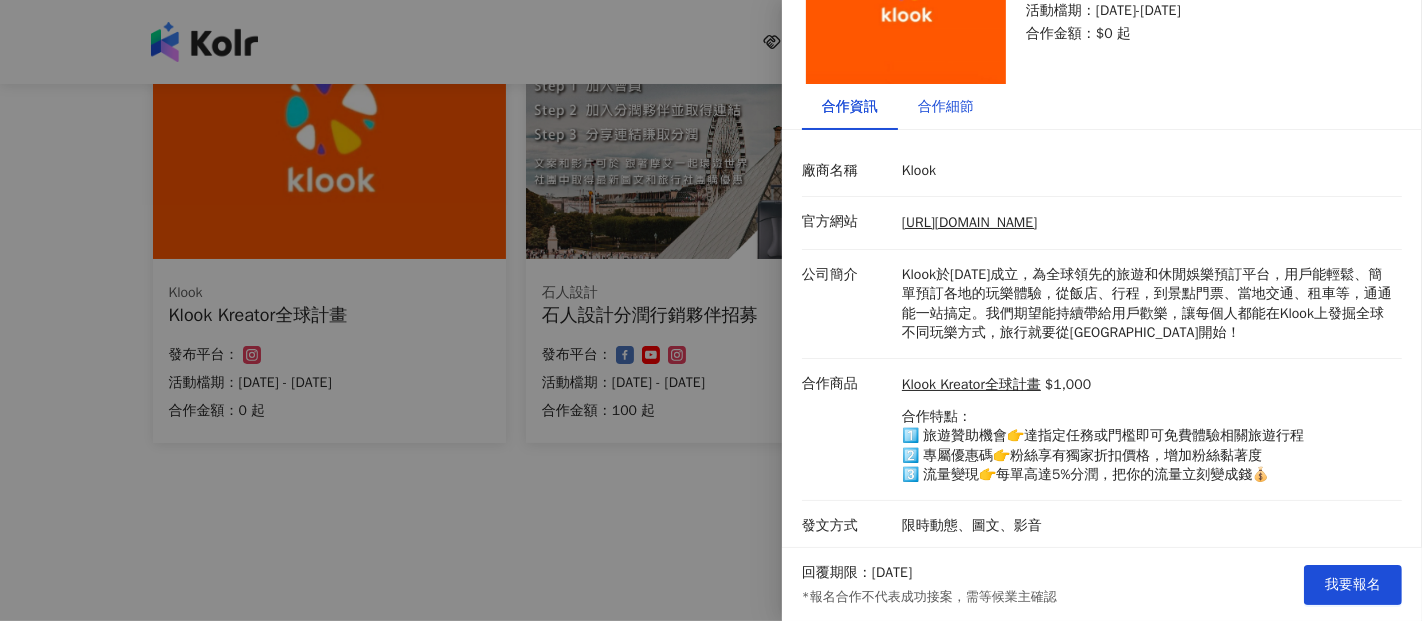 click on "合作細節" at bounding box center (946, 107) 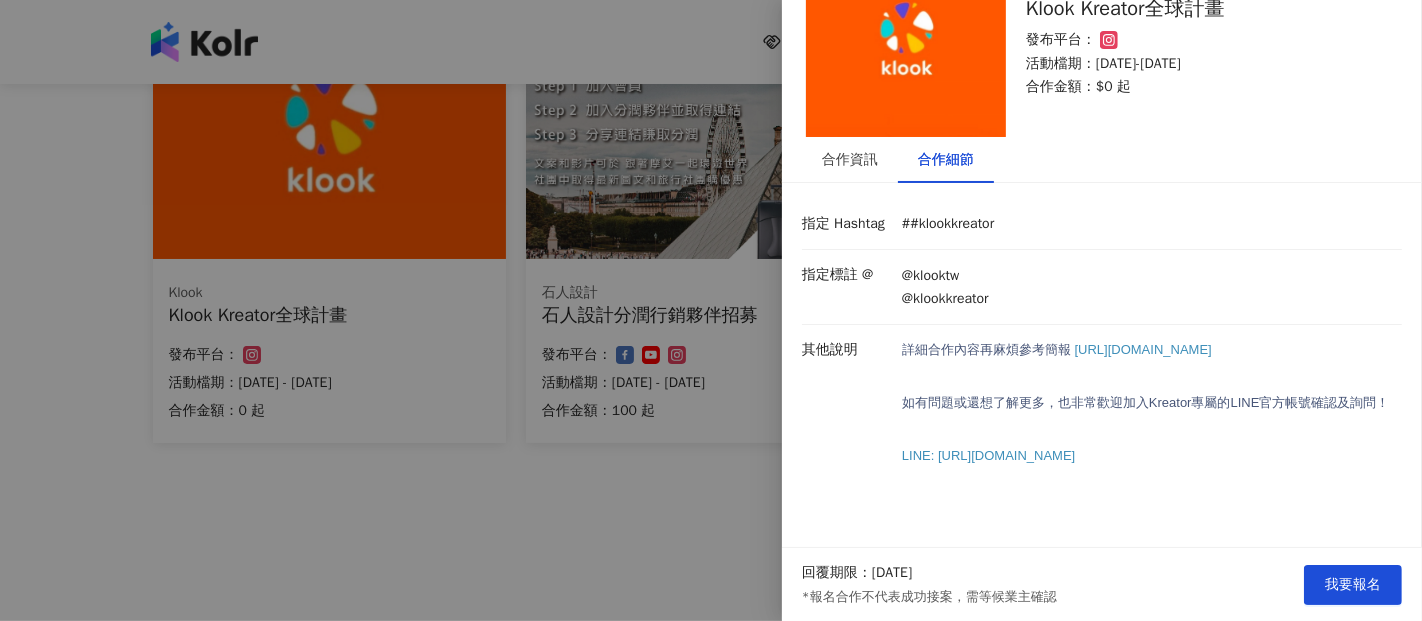 click on "[URL][DOMAIN_NAME]" at bounding box center (1143, 349) 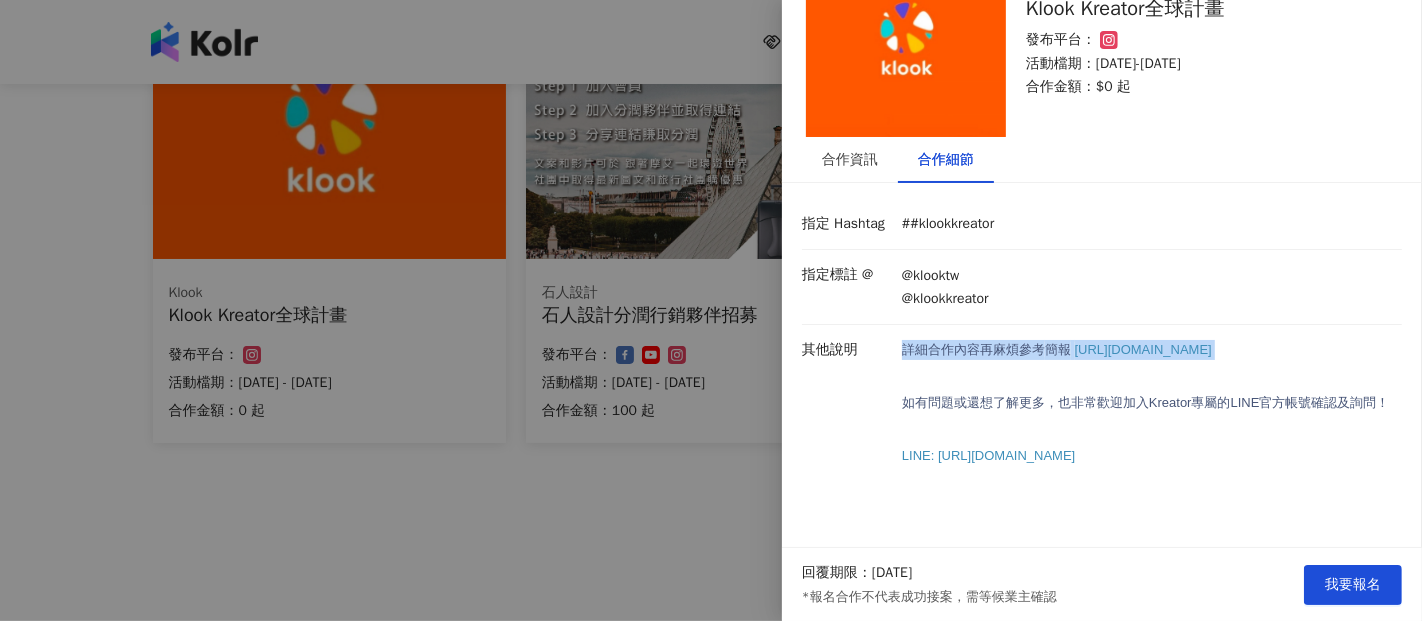 click on "詳細合作內容再麻煩參考 簡報   [URL][DOMAIN_NAME]" at bounding box center (1147, 350) 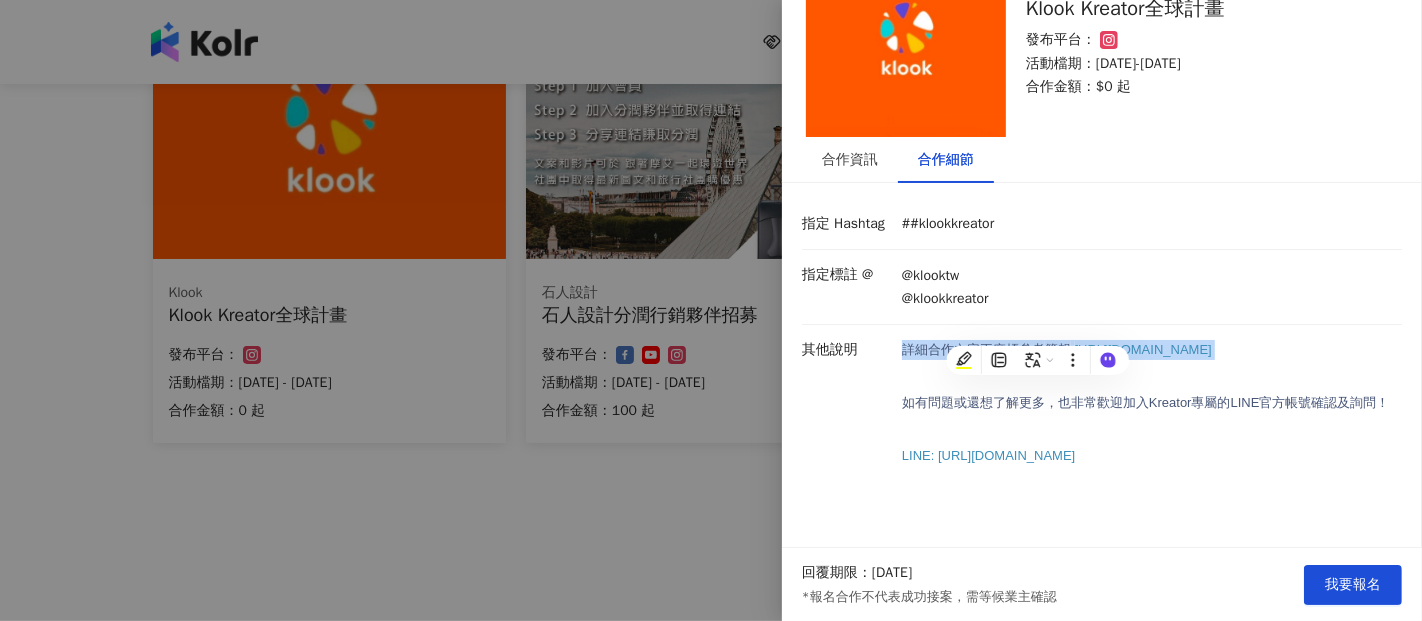 click on "[URL][DOMAIN_NAME]" at bounding box center (1143, 349) 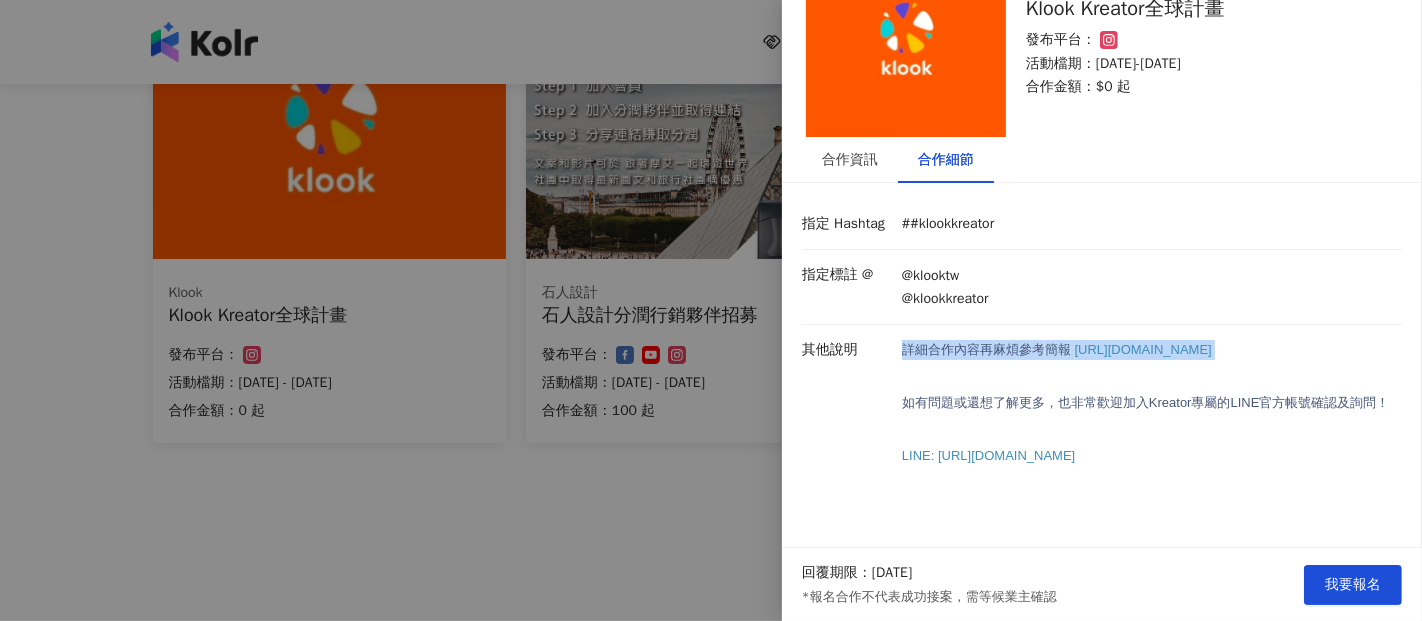 drag, startPoint x: 896, startPoint y: 321, endPoint x: 1149, endPoint y: 344, distance: 254.0433 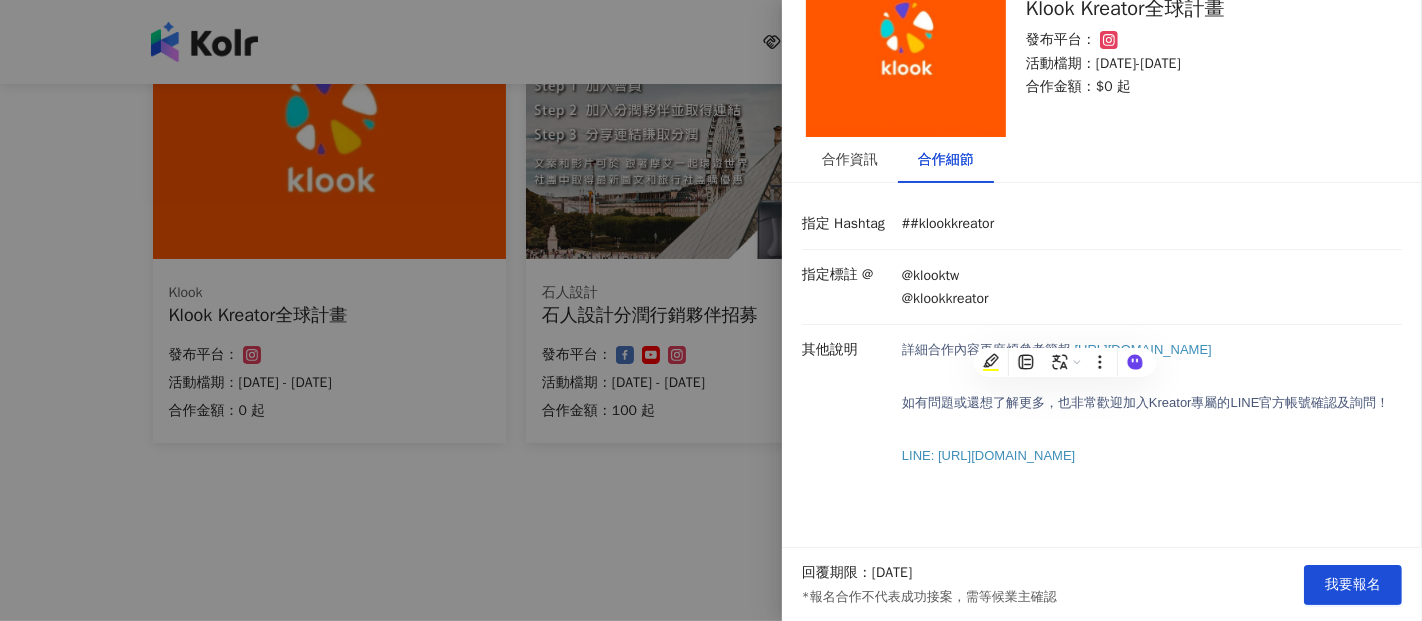 click at bounding box center [711, 310] 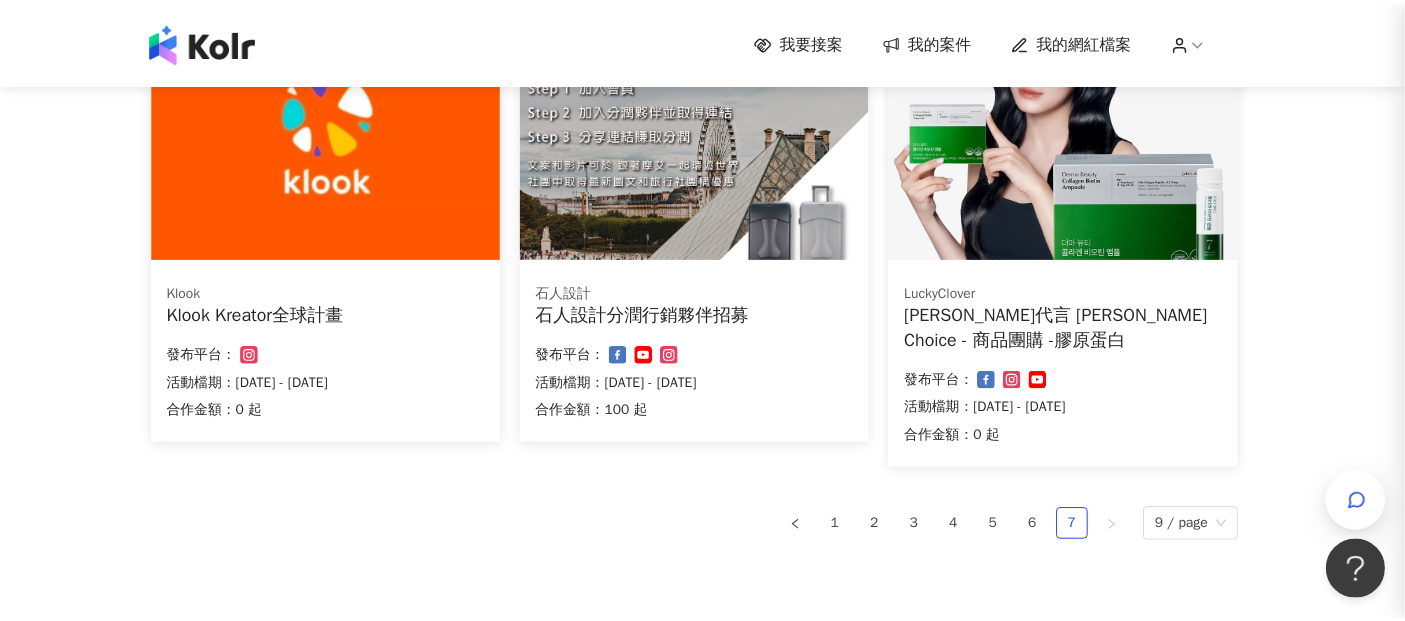 scroll, scrollTop: 0, scrollLeft: 0, axis: both 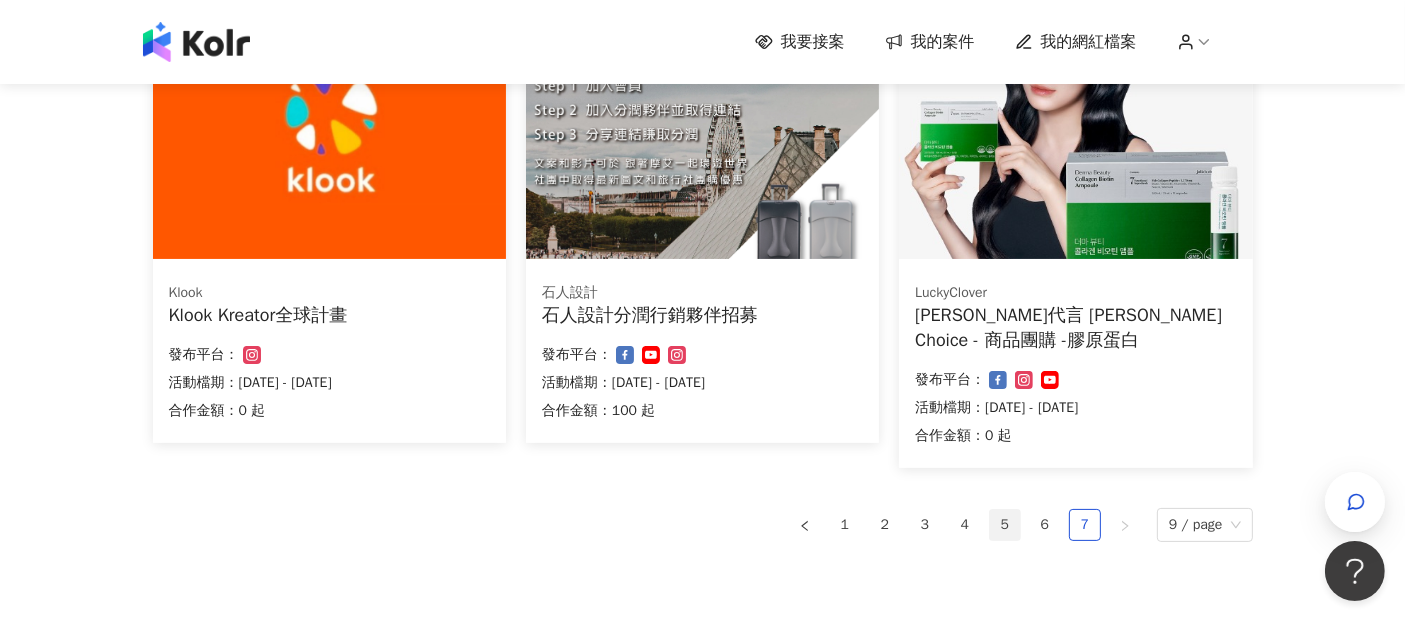 click on "5" at bounding box center [1005, 525] 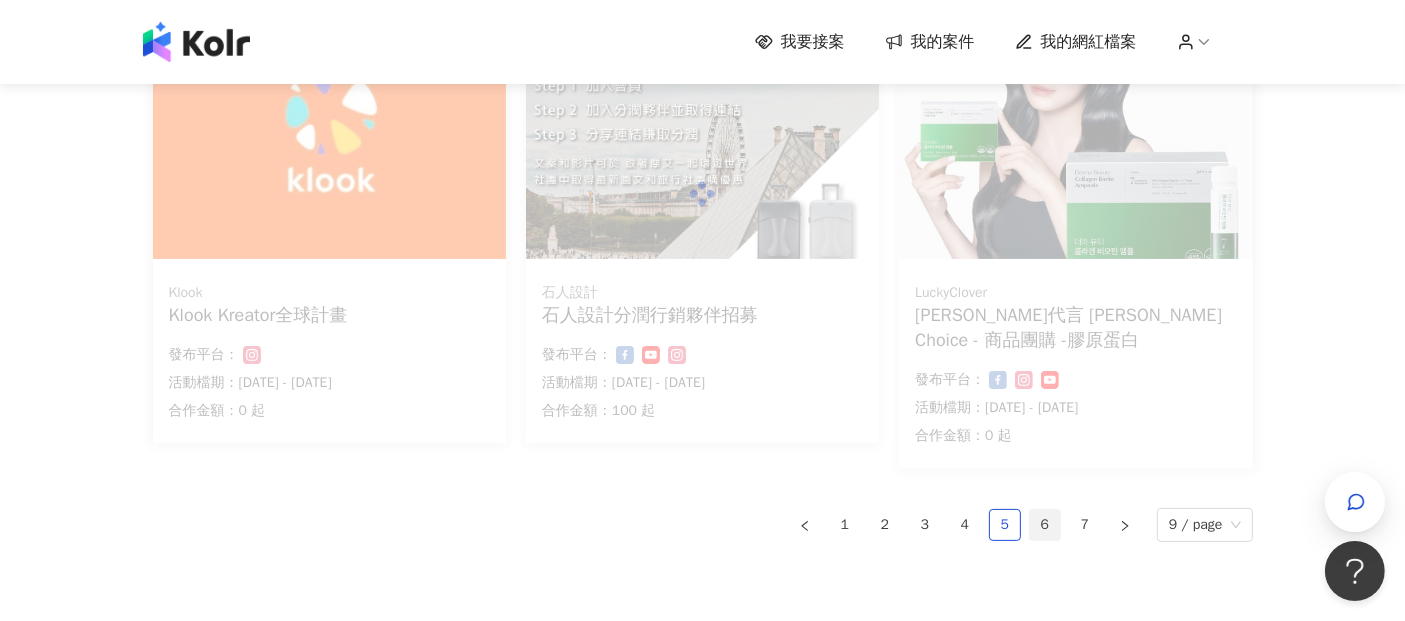 click on "6" at bounding box center (1045, 525) 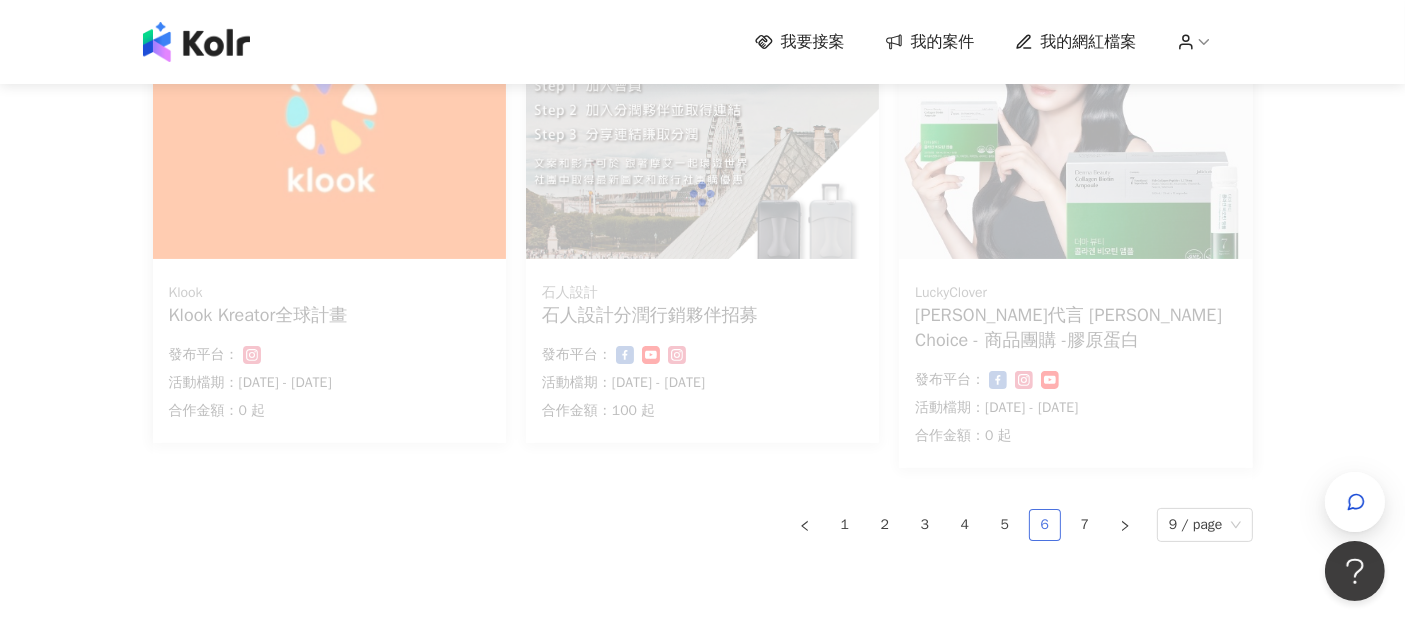 click on "6" at bounding box center [1045, 525] 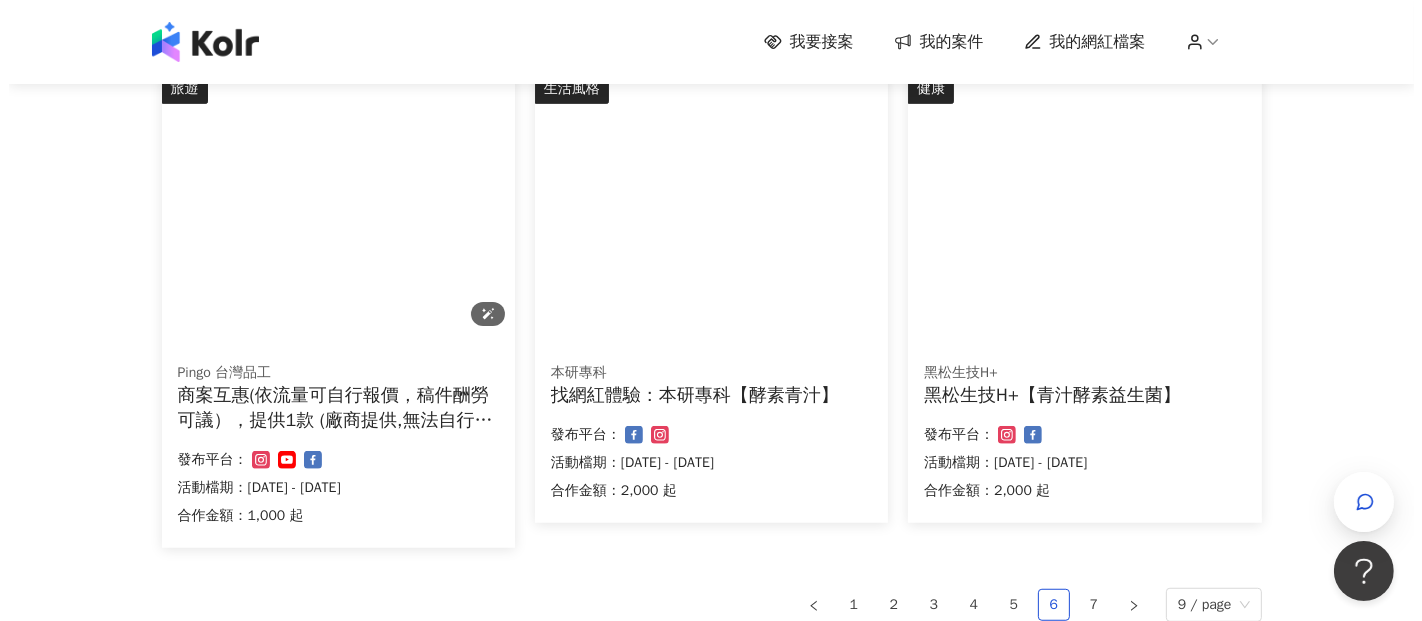 scroll, scrollTop: 1222, scrollLeft: 0, axis: vertical 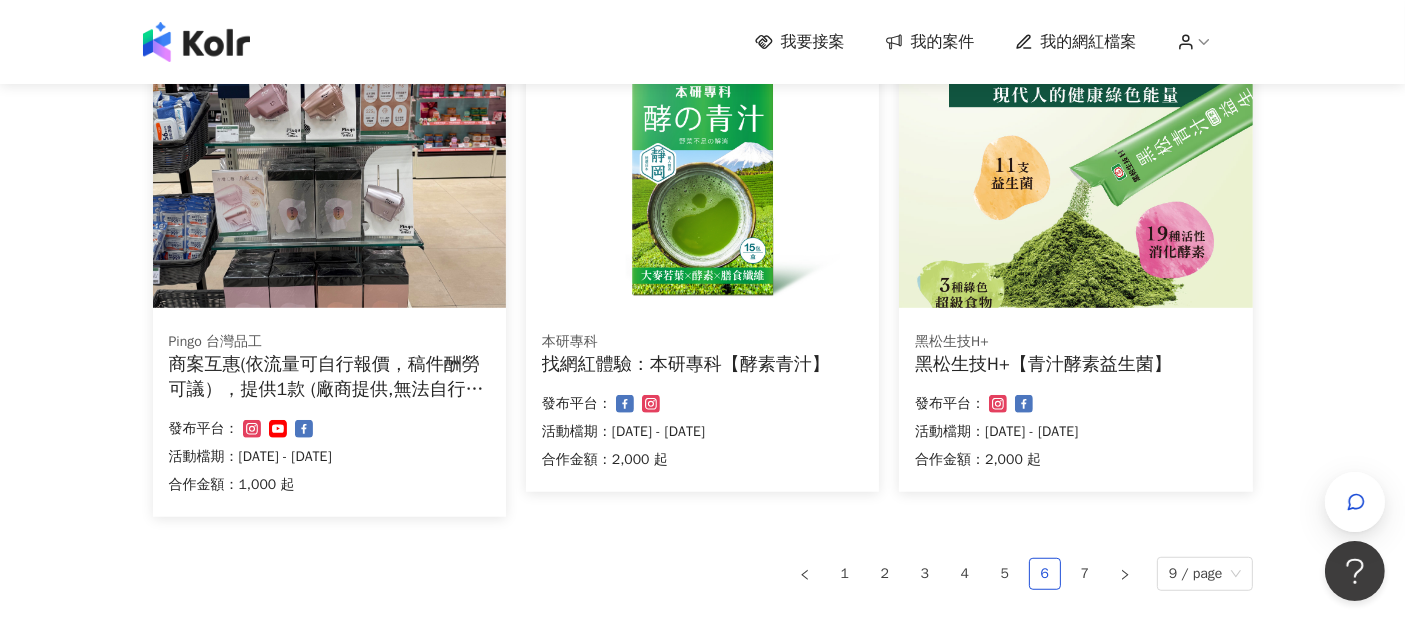 click on "Pingo 台灣品工 商案互惠(依流量可自行報價，稿件酬勞可議），提供1款 (廠商提供,無法自行選擇顏色) 合作金額： 1,000 起 發布平台： 活動檔期：[DATE] - [DATE]" at bounding box center [329, 416] 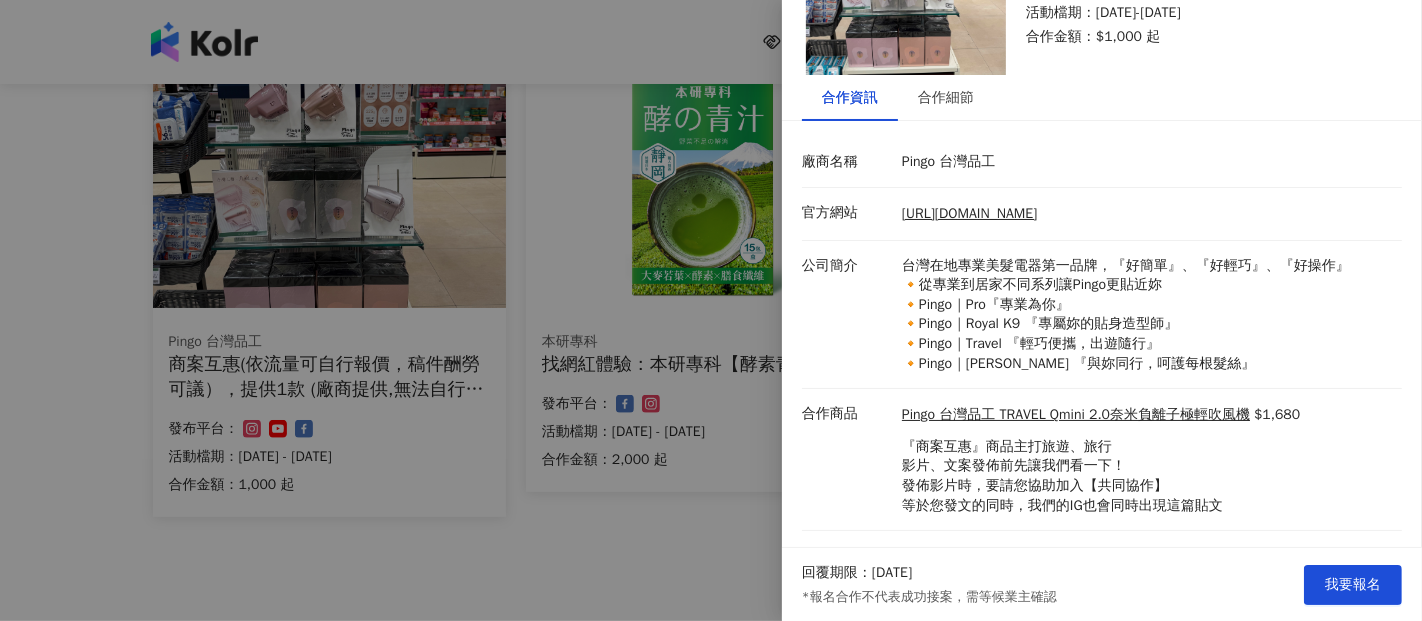 scroll, scrollTop: 180, scrollLeft: 0, axis: vertical 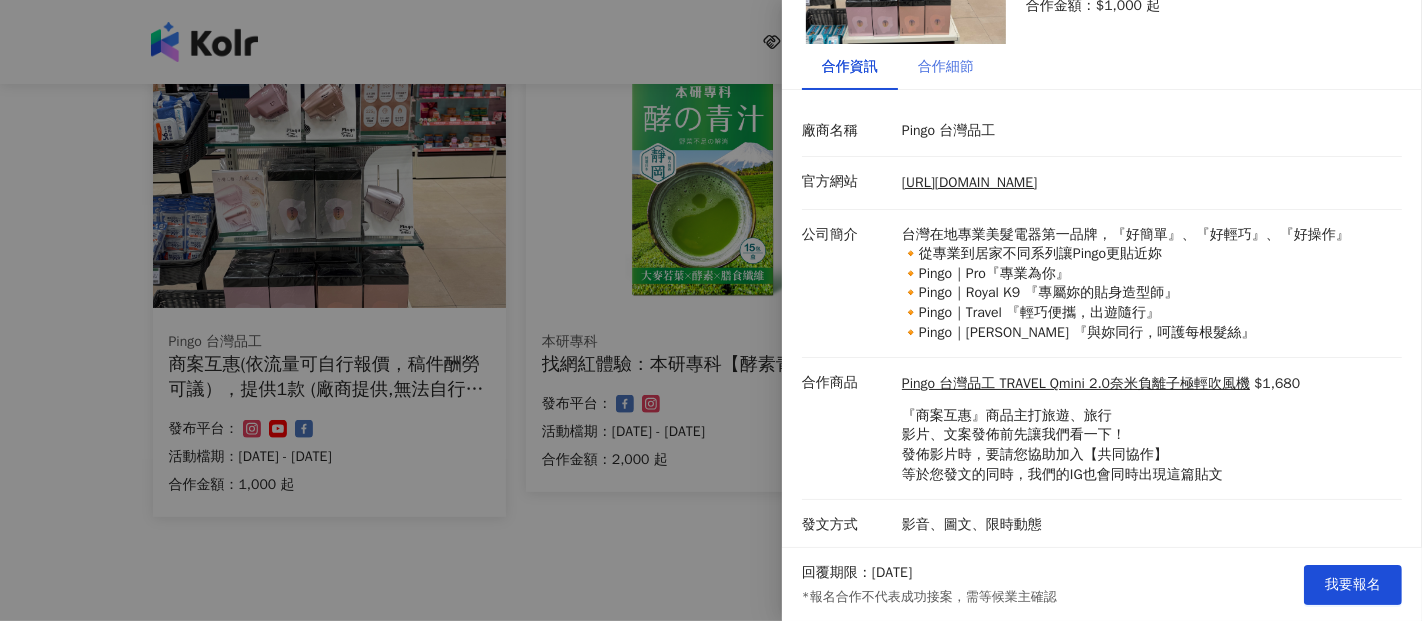 click on "合作細節" at bounding box center [946, 67] 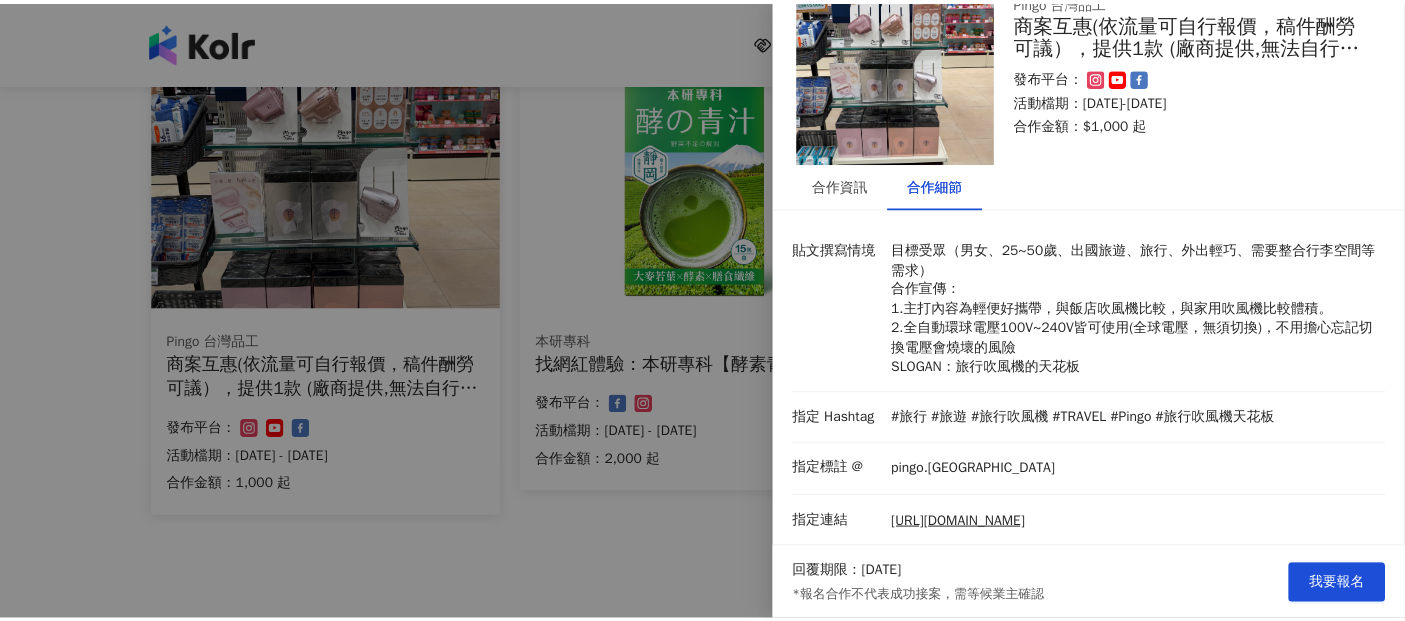 scroll, scrollTop: 0, scrollLeft: 0, axis: both 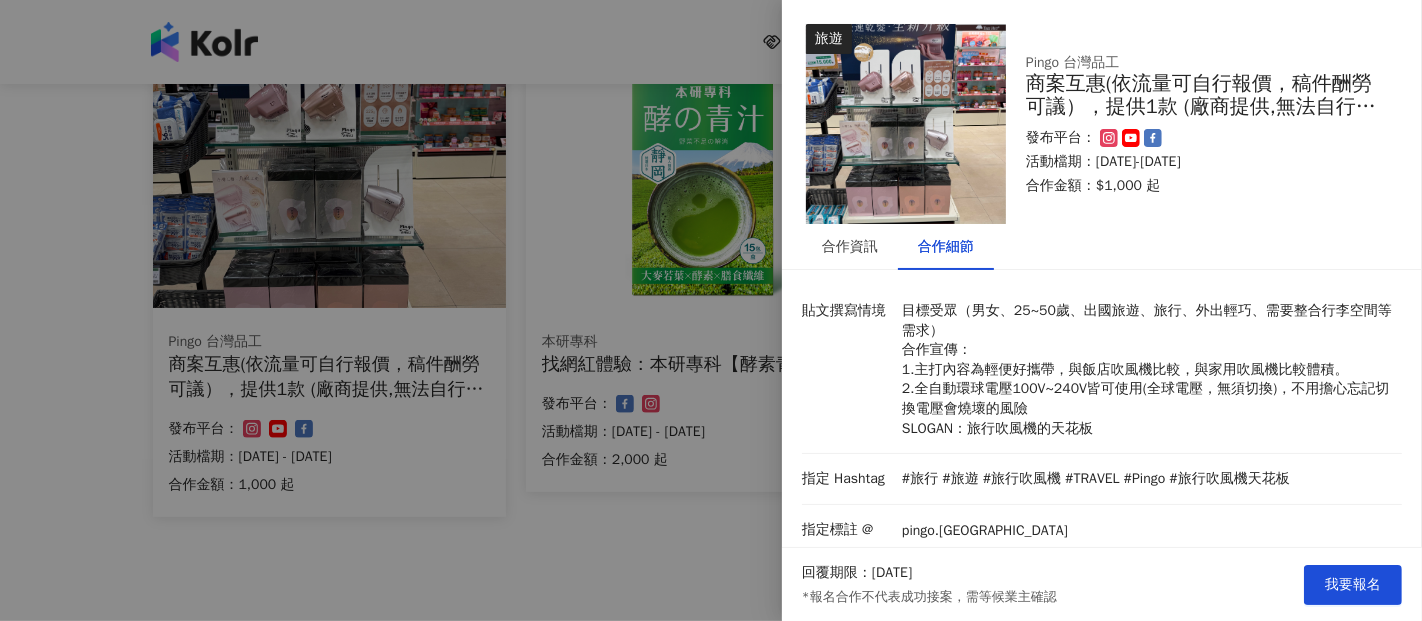 click at bounding box center [711, 310] 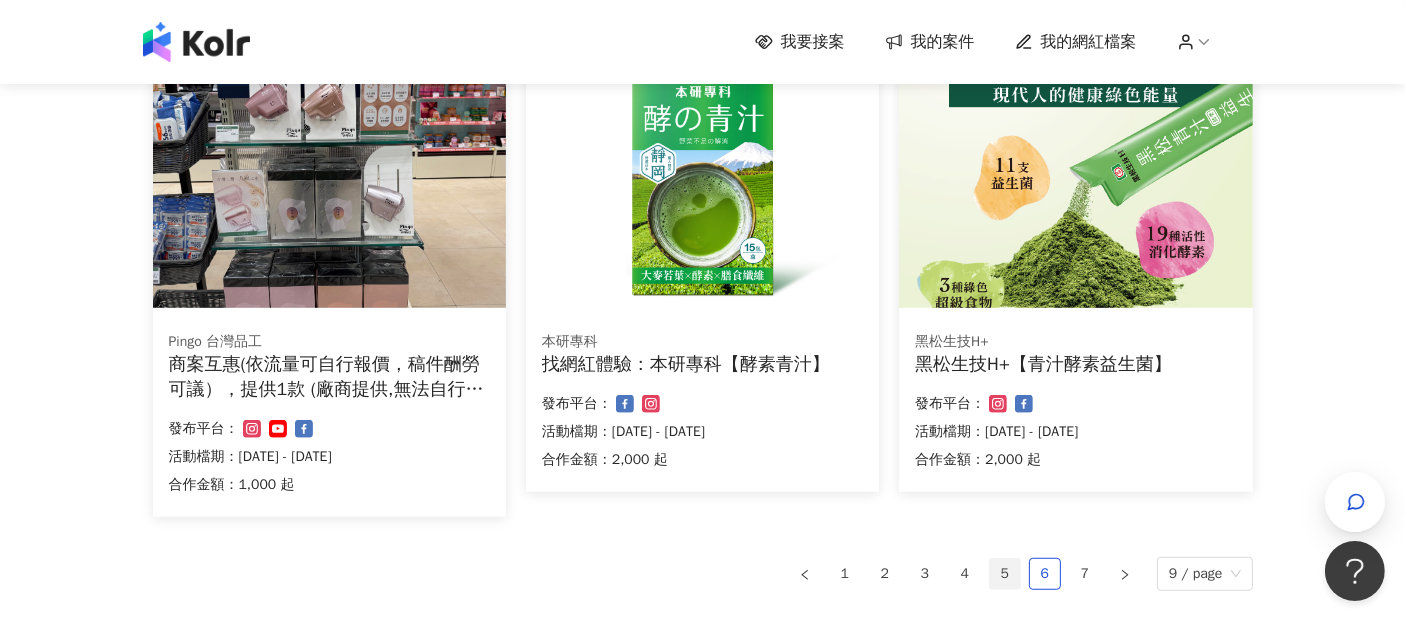click on "5" at bounding box center (1005, 574) 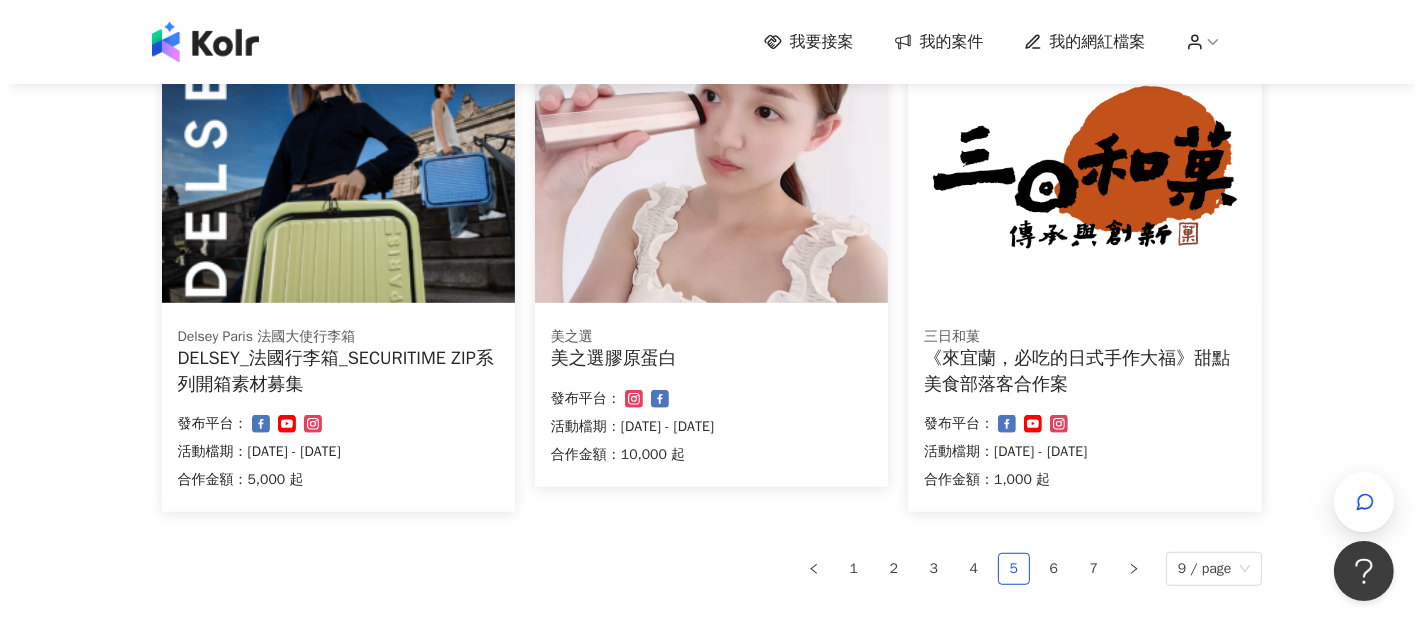 scroll, scrollTop: 1216, scrollLeft: 0, axis: vertical 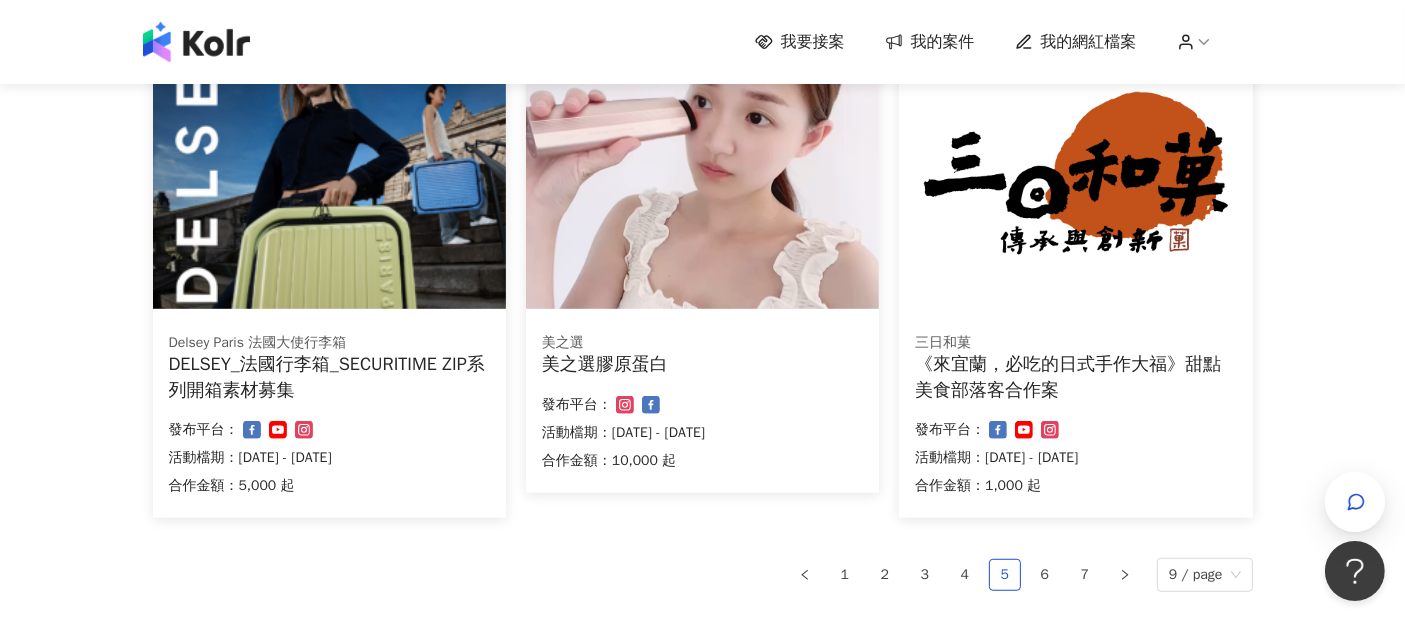 click on "Delsey Paris 法國大使行李箱 DELSEY_法國行李箱_SECURITIME ZIP系列開箱素材募集 合作金額： 5,000 起 發布平台： 活動檔期：[DATE] - [DATE]" at bounding box center [329, 417] 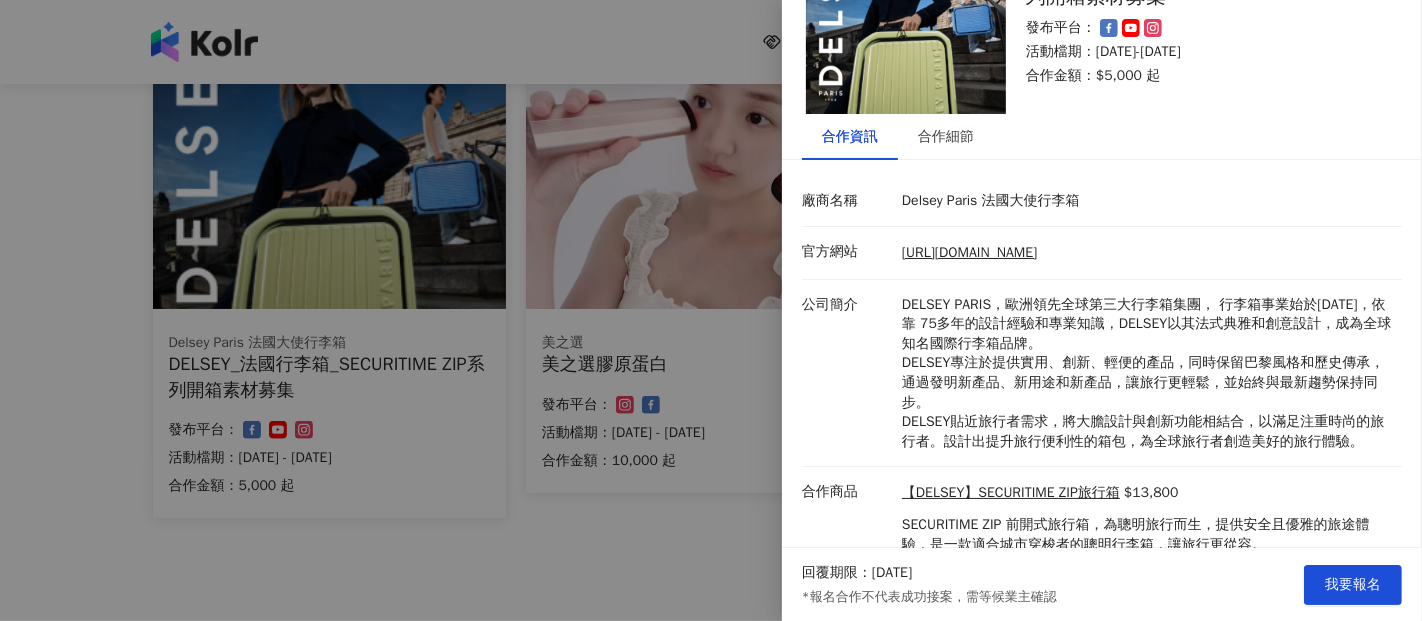 scroll, scrollTop: 180, scrollLeft: 0, axis: vertical 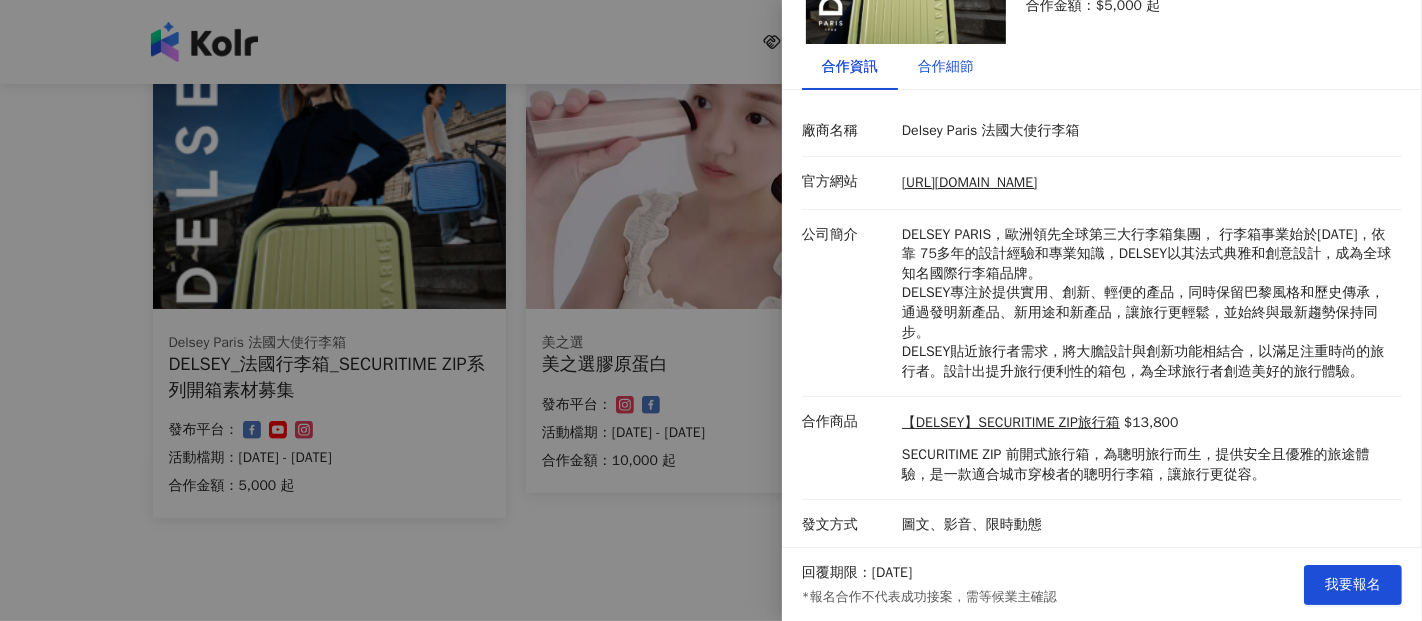 click on "合作細節" at bounding box center [946, 67] 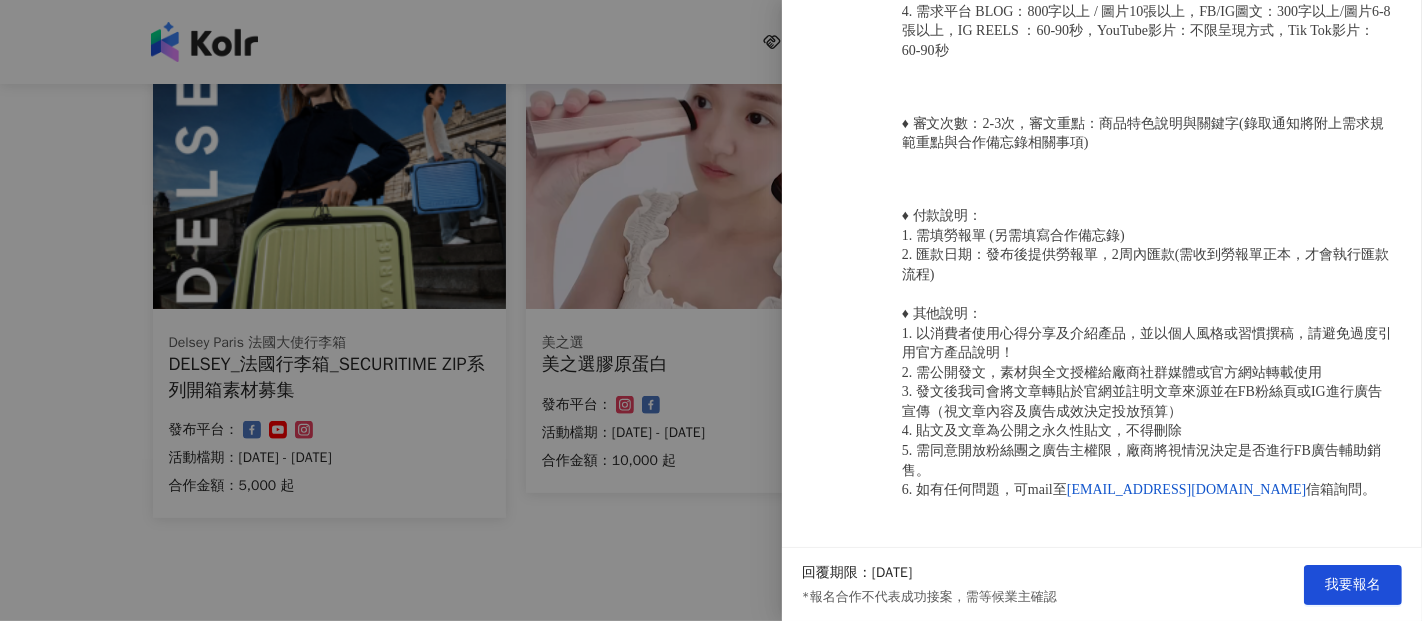 scroll, scrollTop: 1399, scrollLeft: 0, axis: vertical 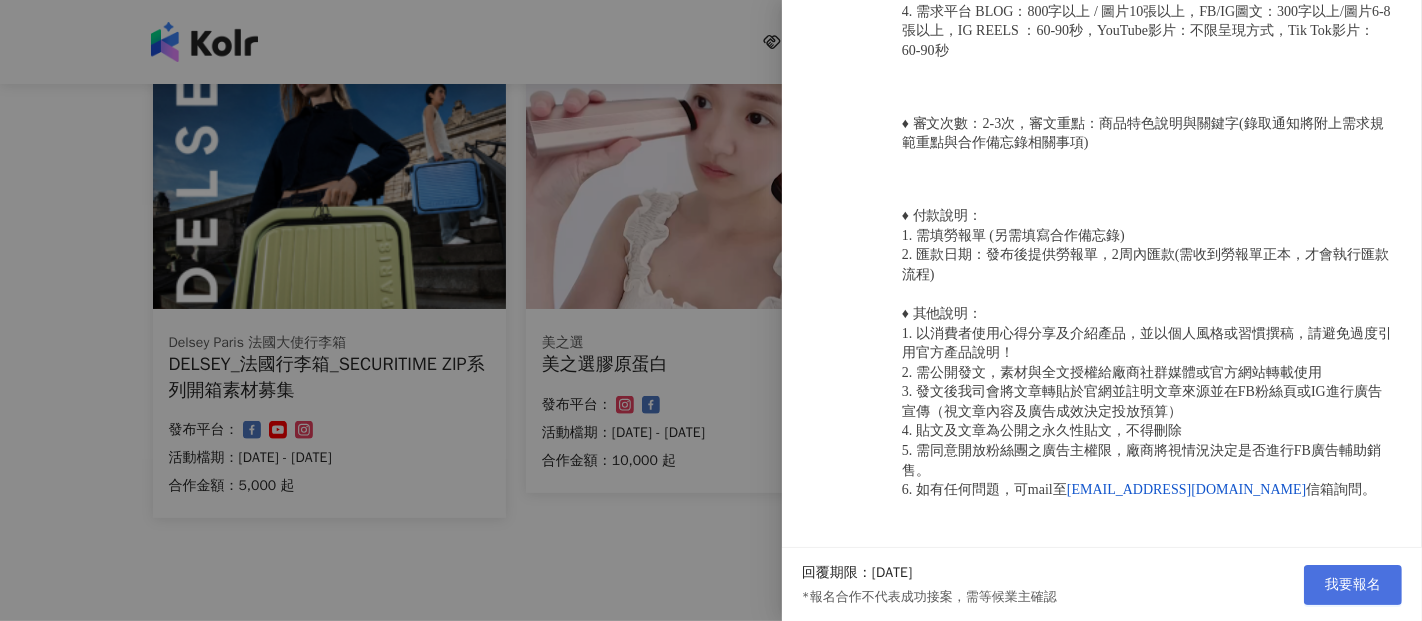 click on "回覆期限：[DATE] *報名合作不代表成功接案，需等候業主確認 我要報名" at bounding box center (1102, 584) 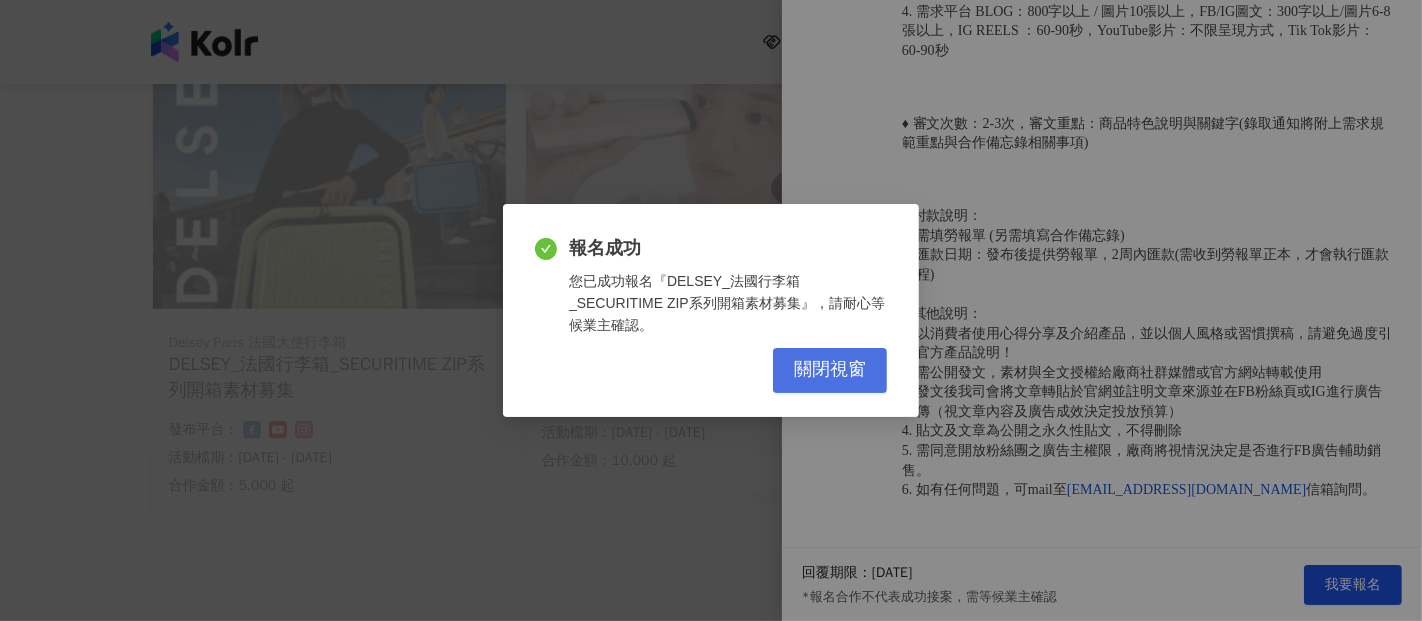 click on "關閉視窗" at bounding box center (830, 370) 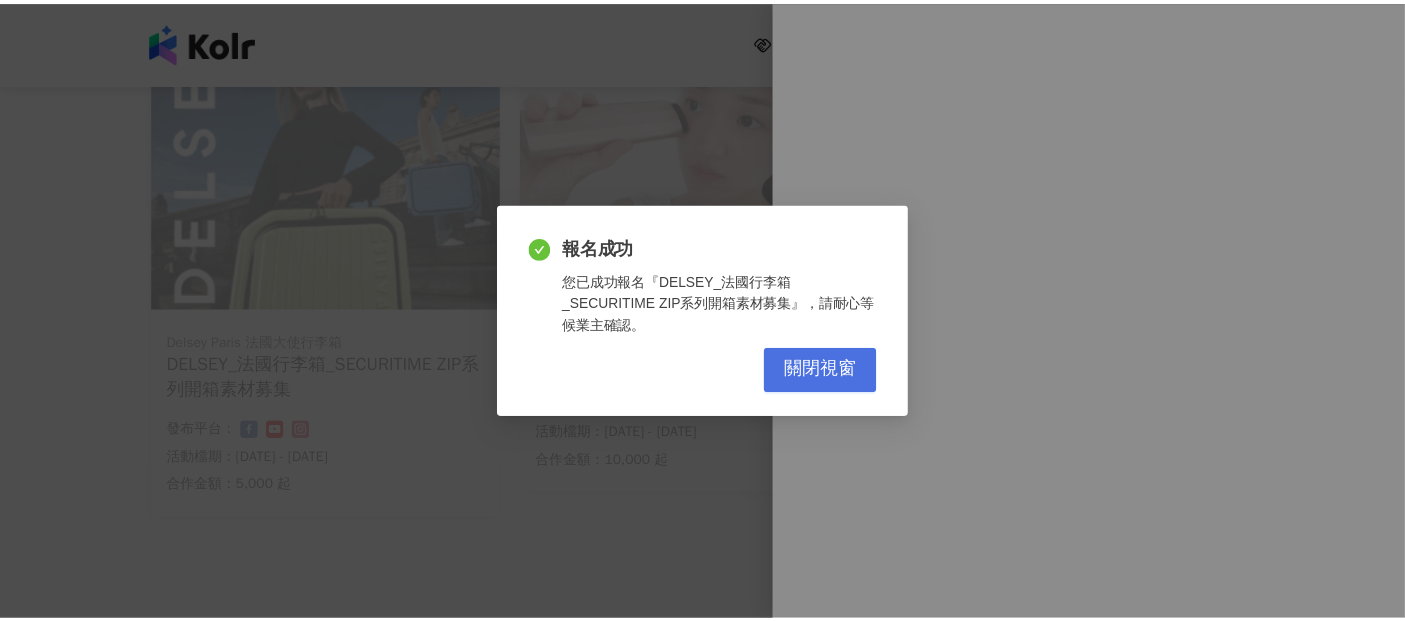 scroll, scrollTop: 0, scrollLeft: 0, axis: both 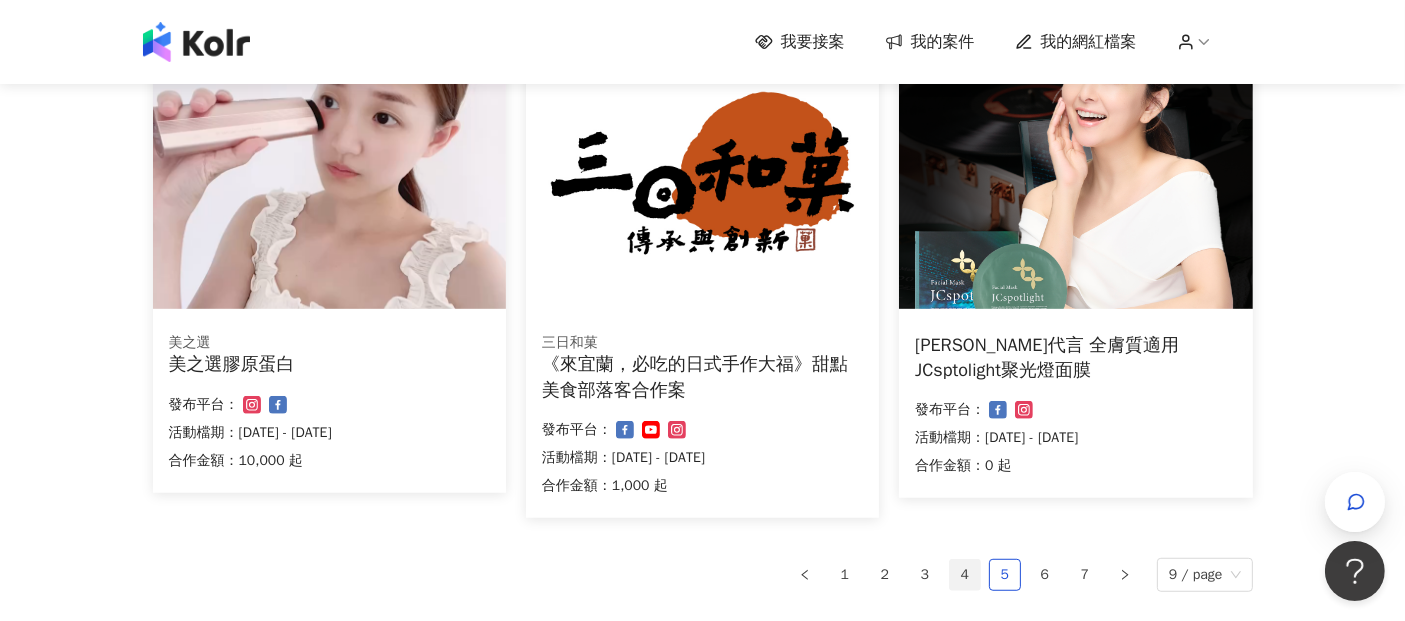 click on "4" at bounding box center [965, 575] 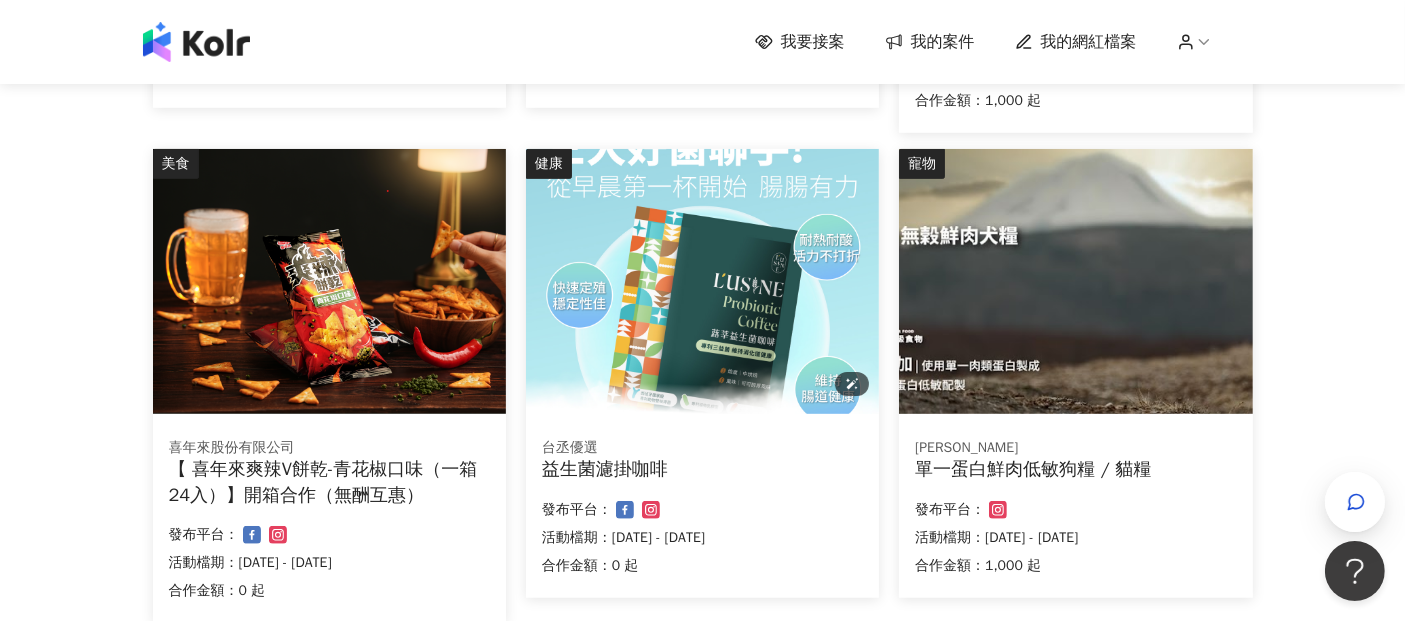 scroll, scrollTop: 1333, scrollLeft: 0, axis: vertical 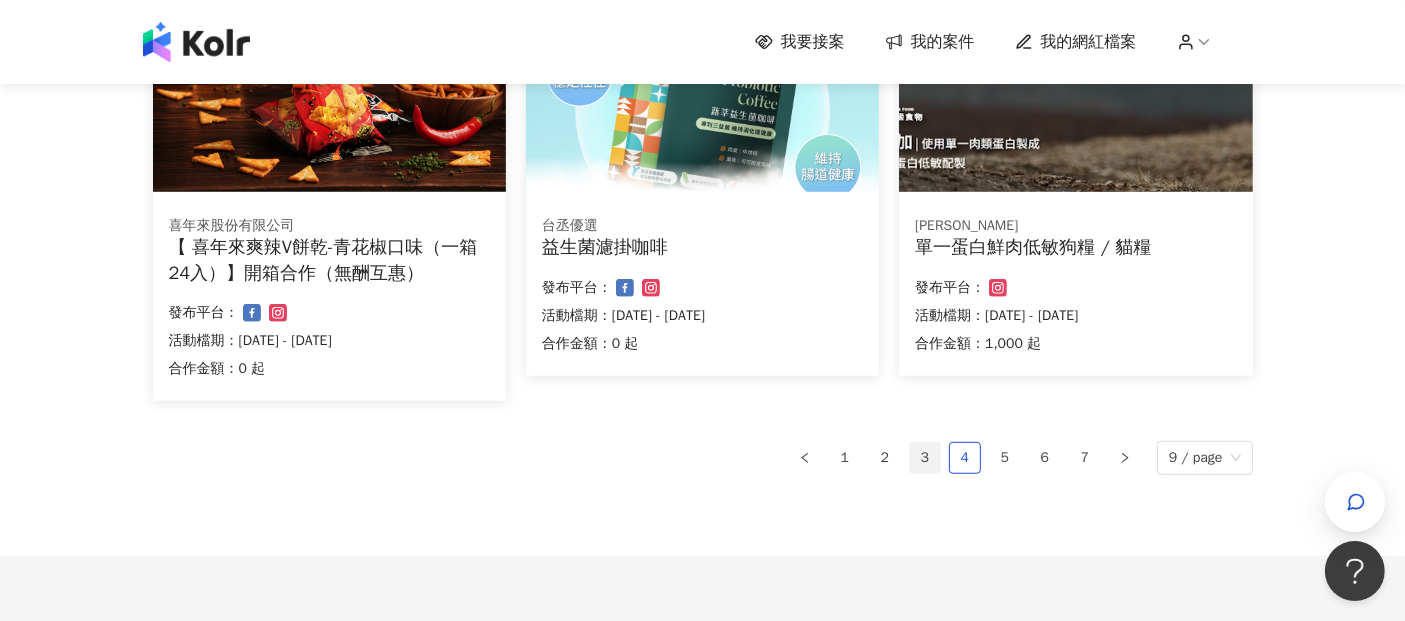 click on "3" at bounding box center (925, 458) 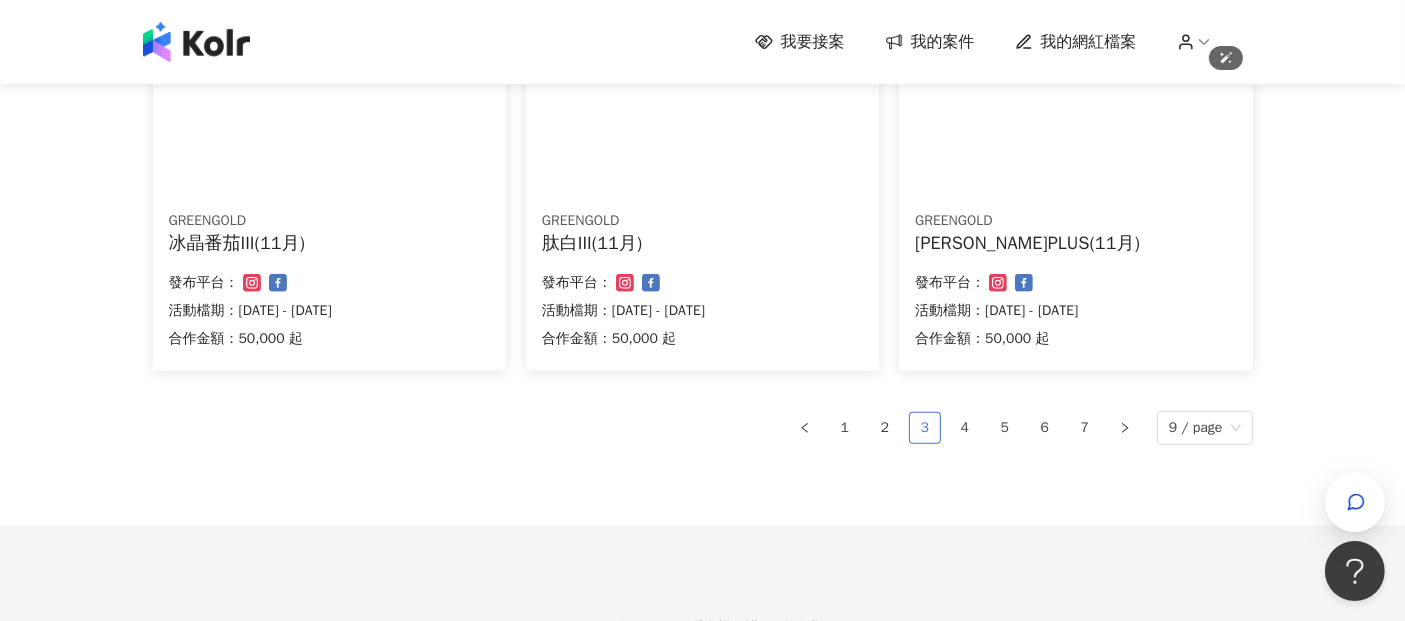 scroll, scrollTop: 1488, scrollLeft: 0, axis: vertical 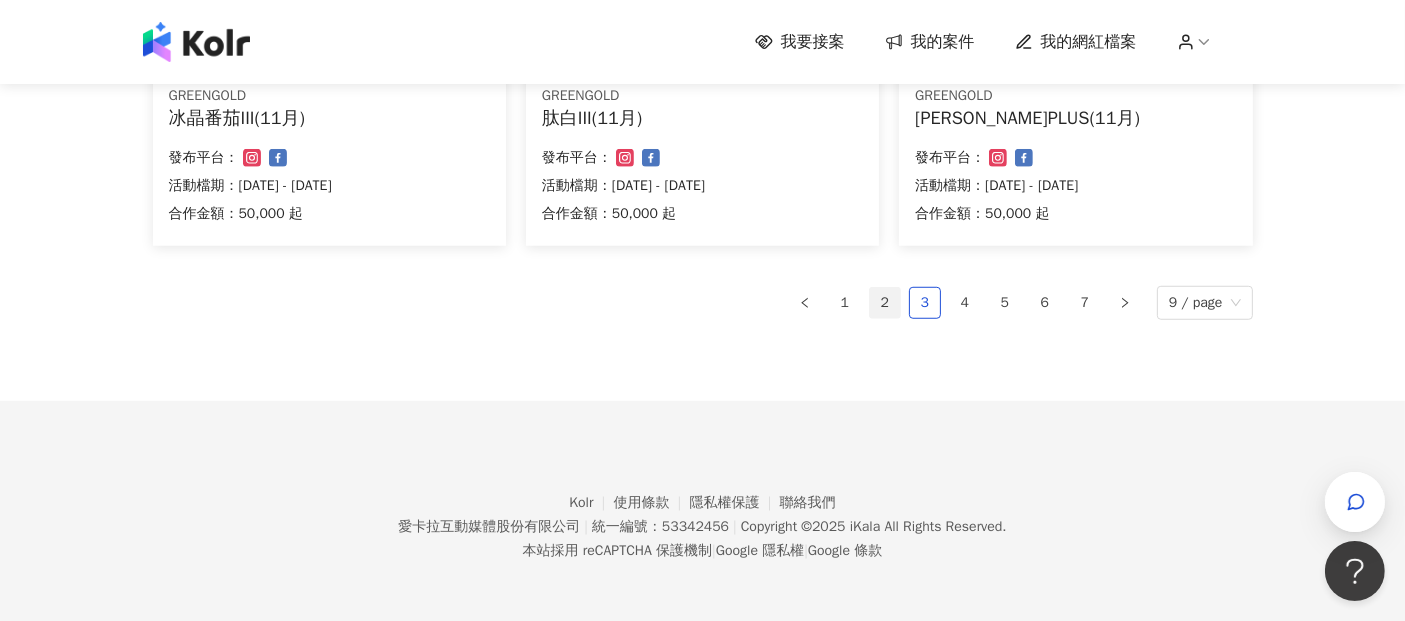 click on "2" at bounding box center (885, 303) 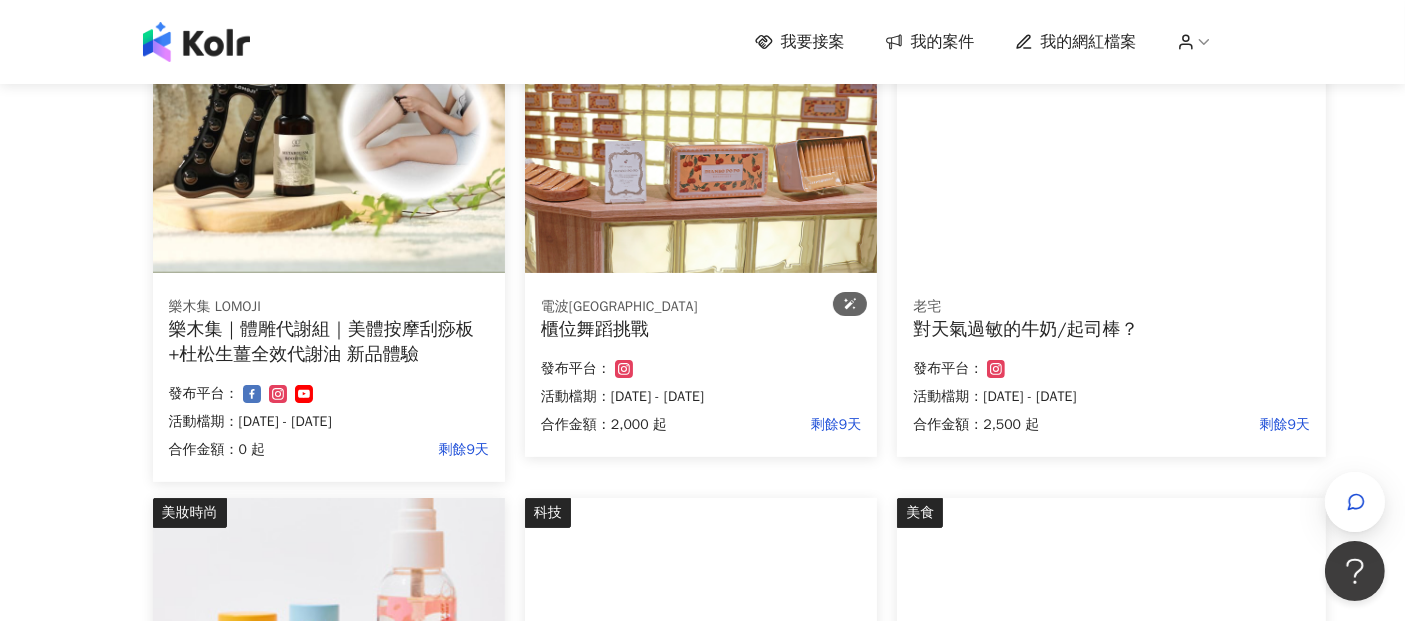 scroll, scrollTop: 241, scrollLeft: 0, axis: vertical 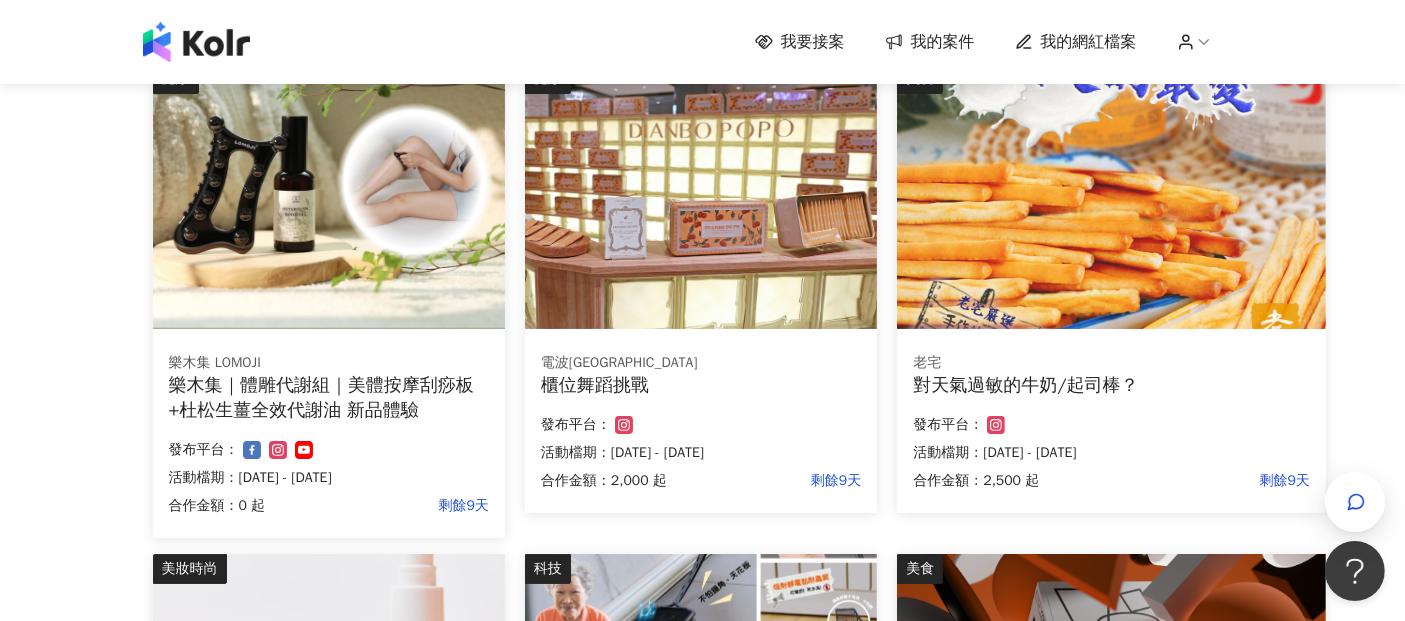 click on "我要接案 我的案件 我的網紅檔案" at bounding box center (703, 42) 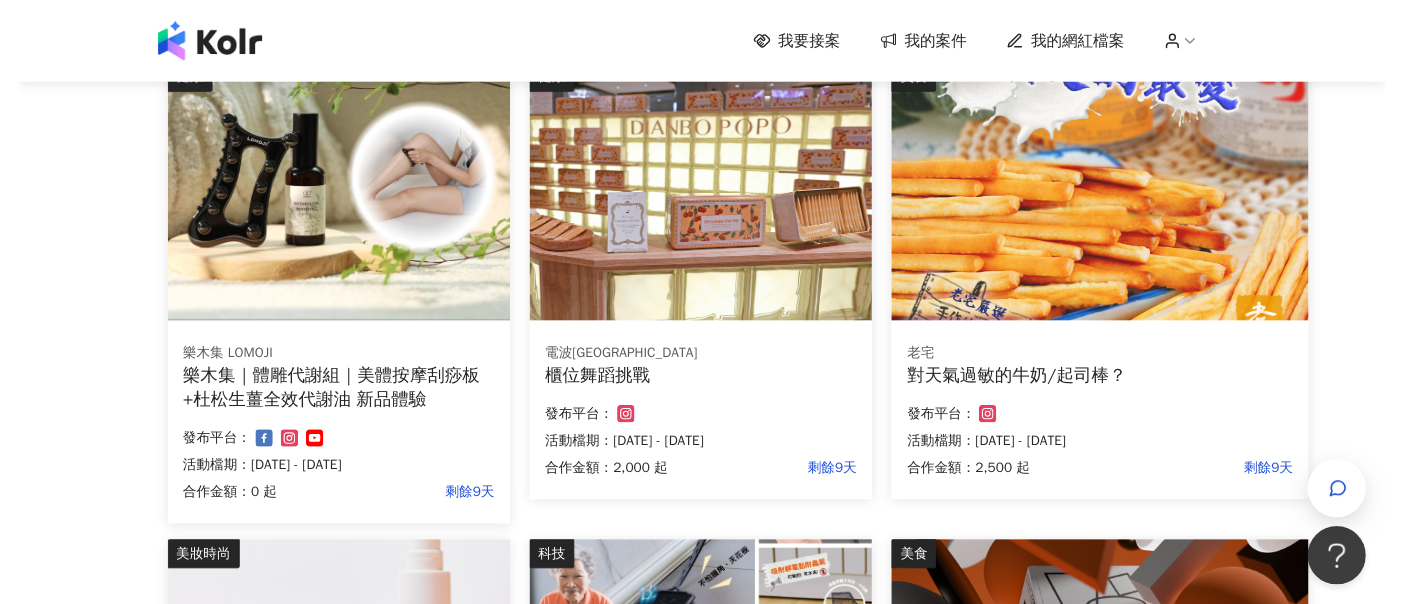 scroll, scrollTop: 0, scrollLeft: 0, axis: both 